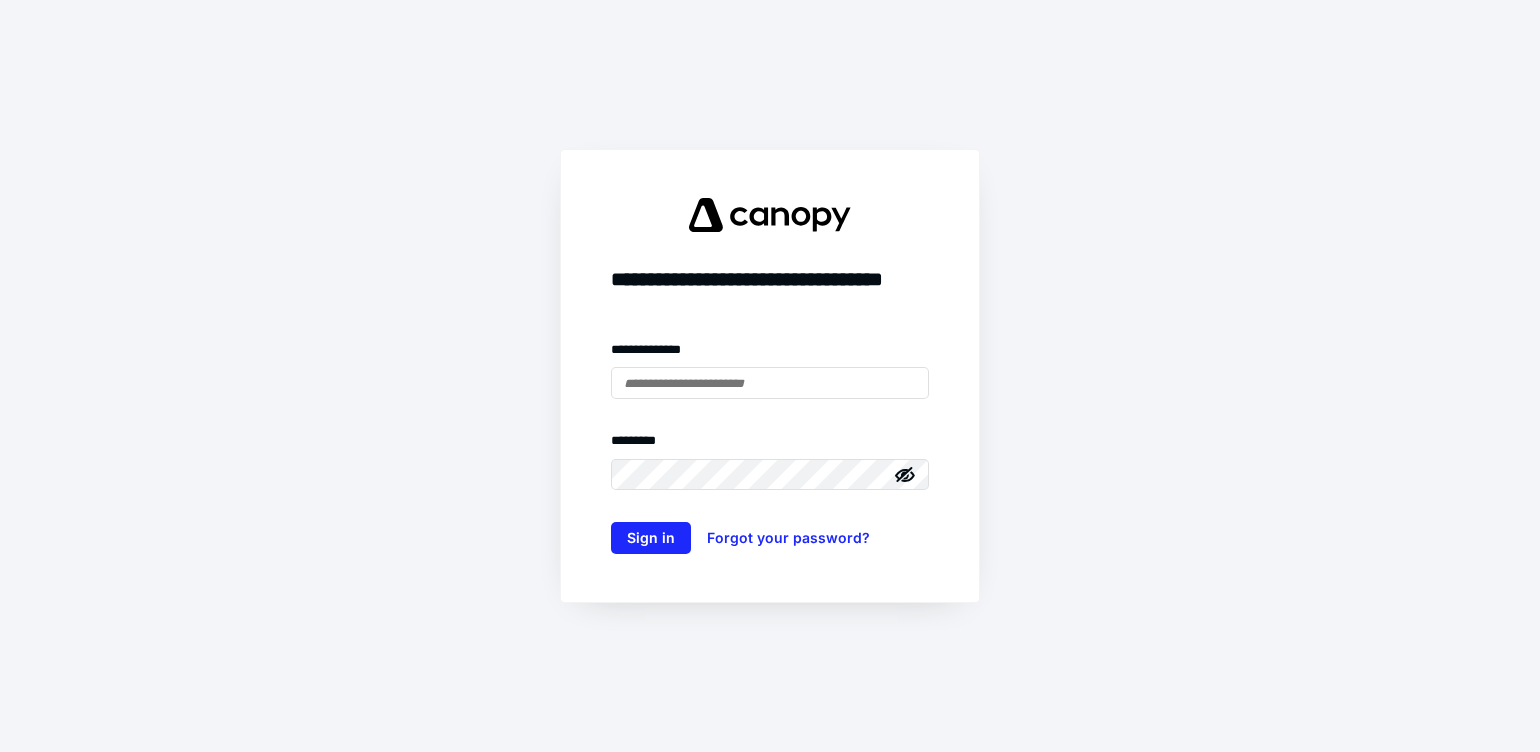 scroll, scrollTop: 0, scrollLeft: 0, axis: both 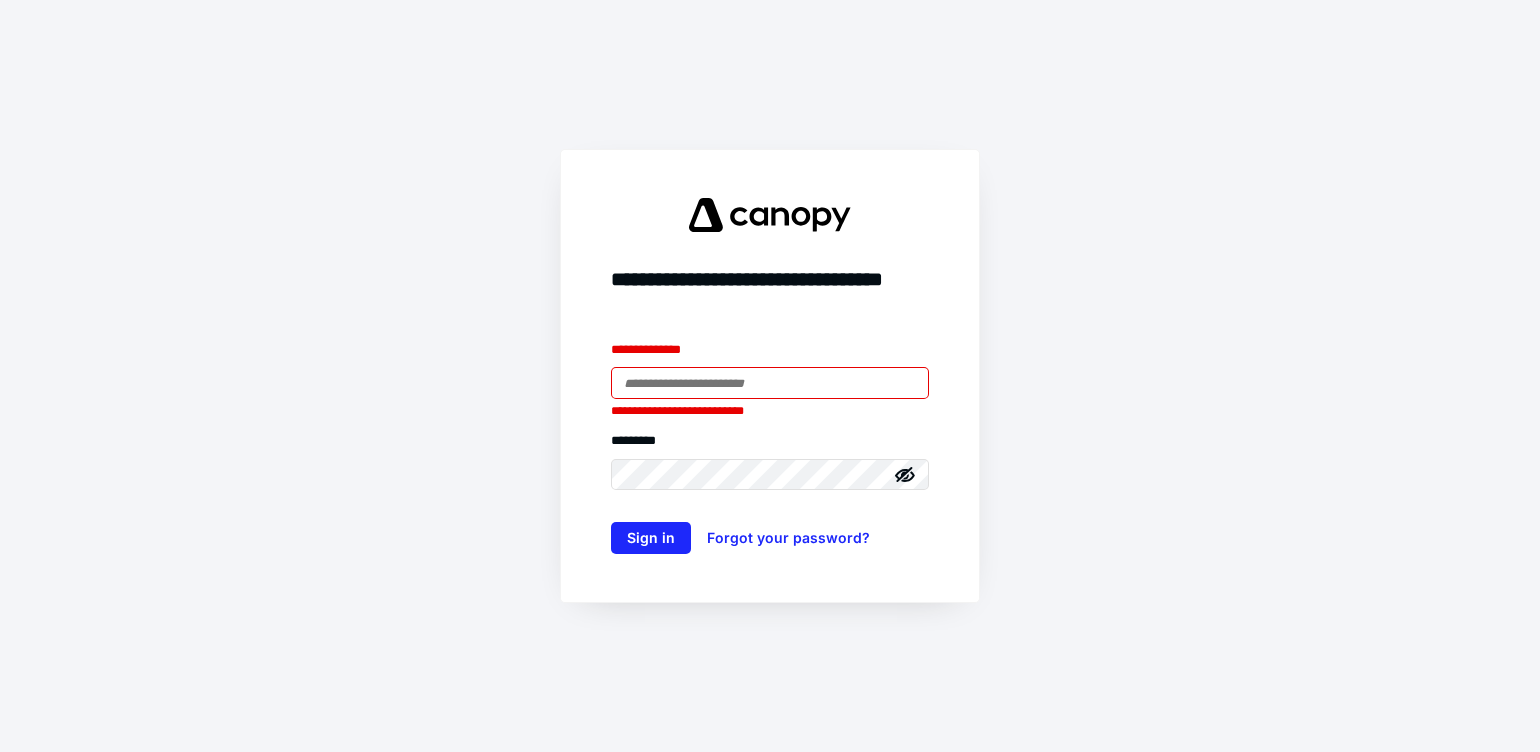 type on "**********" 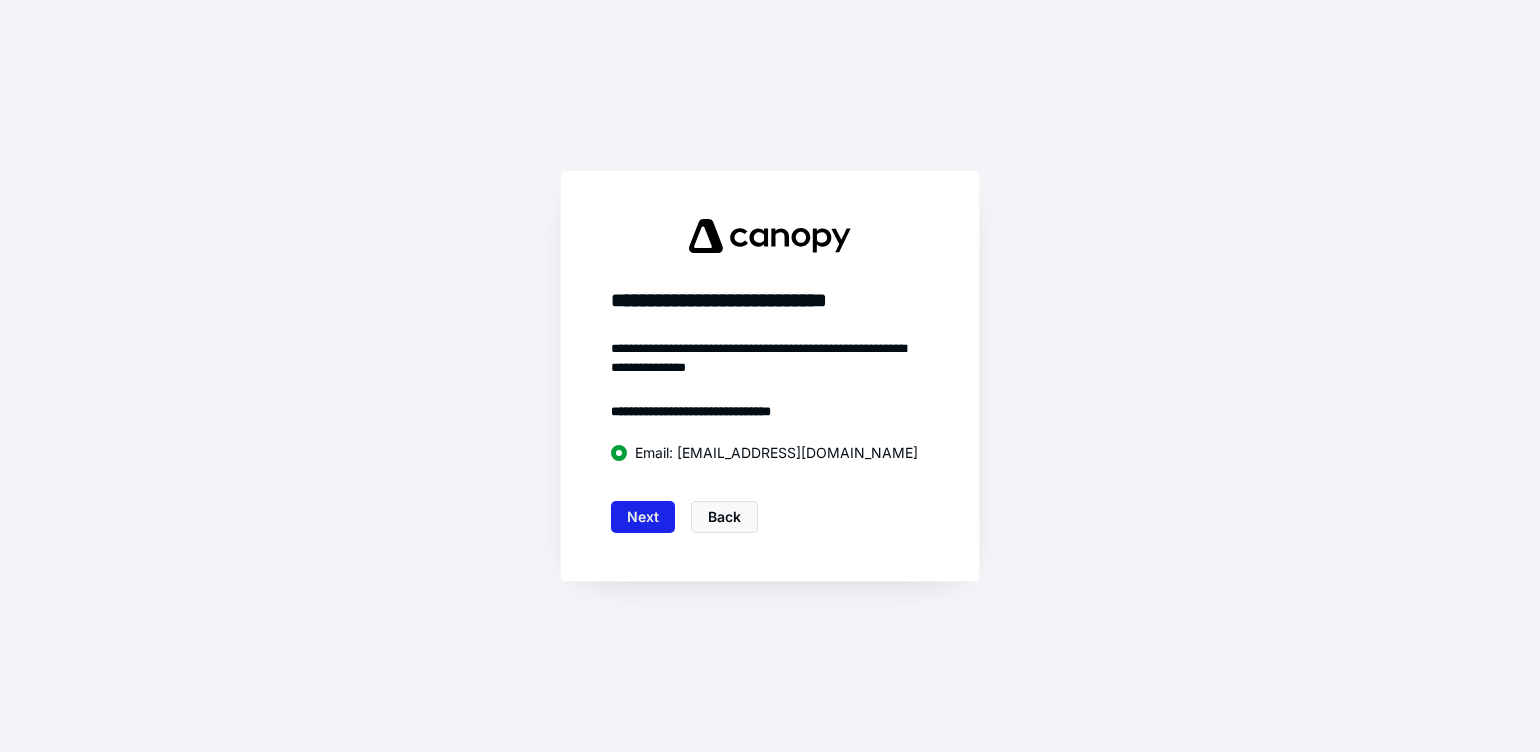 click on "Next" at bounding box center [643, 517] 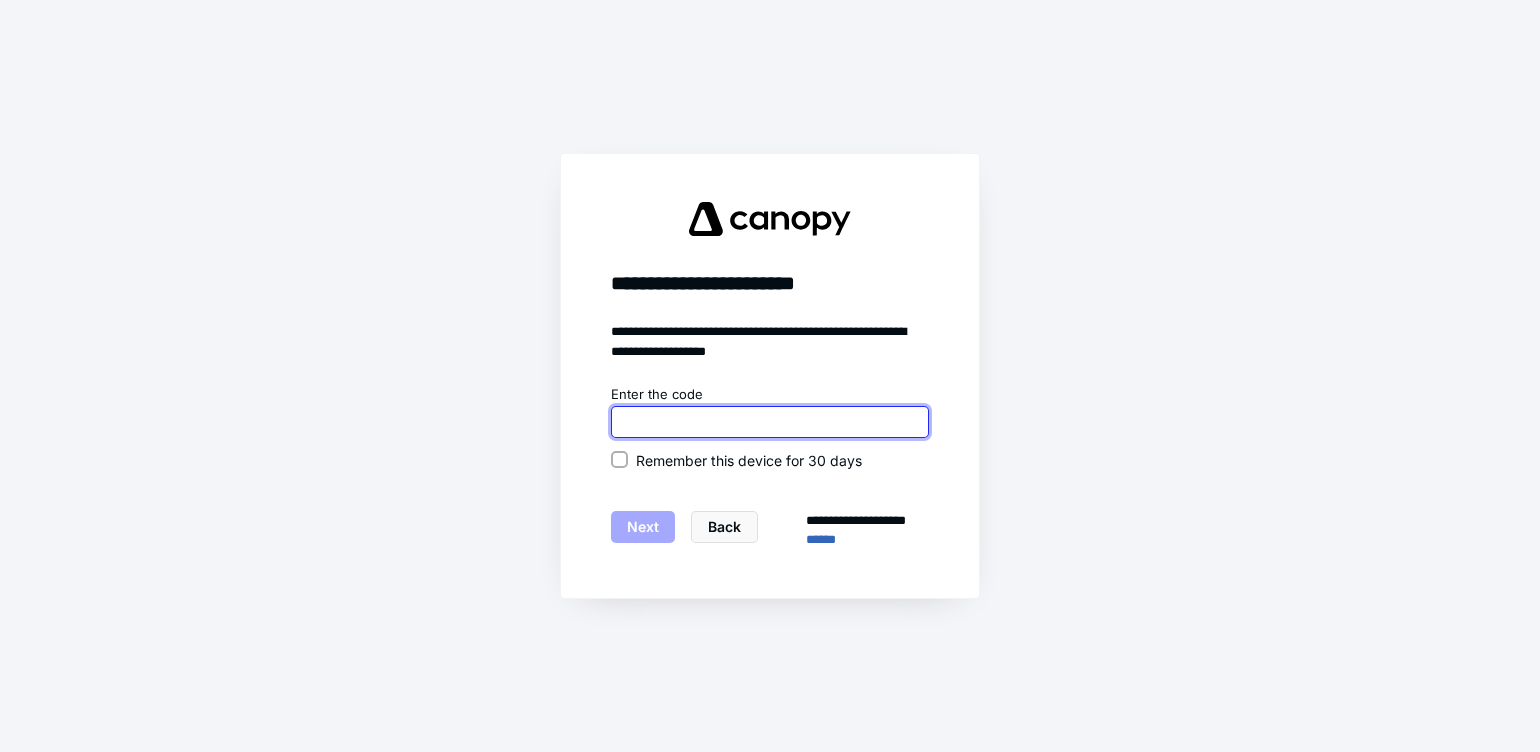 click at bounding box center [770, 422] 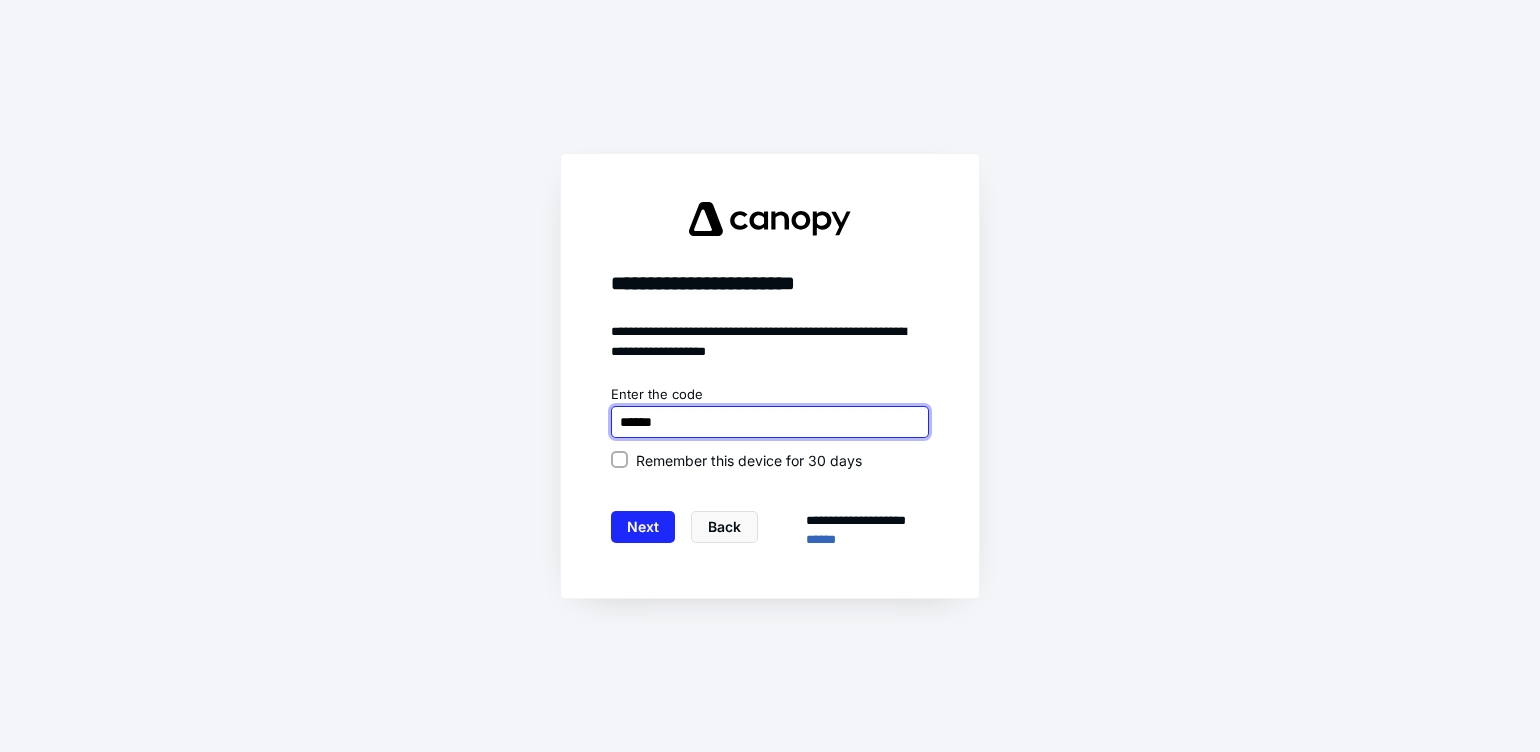 type on "******" 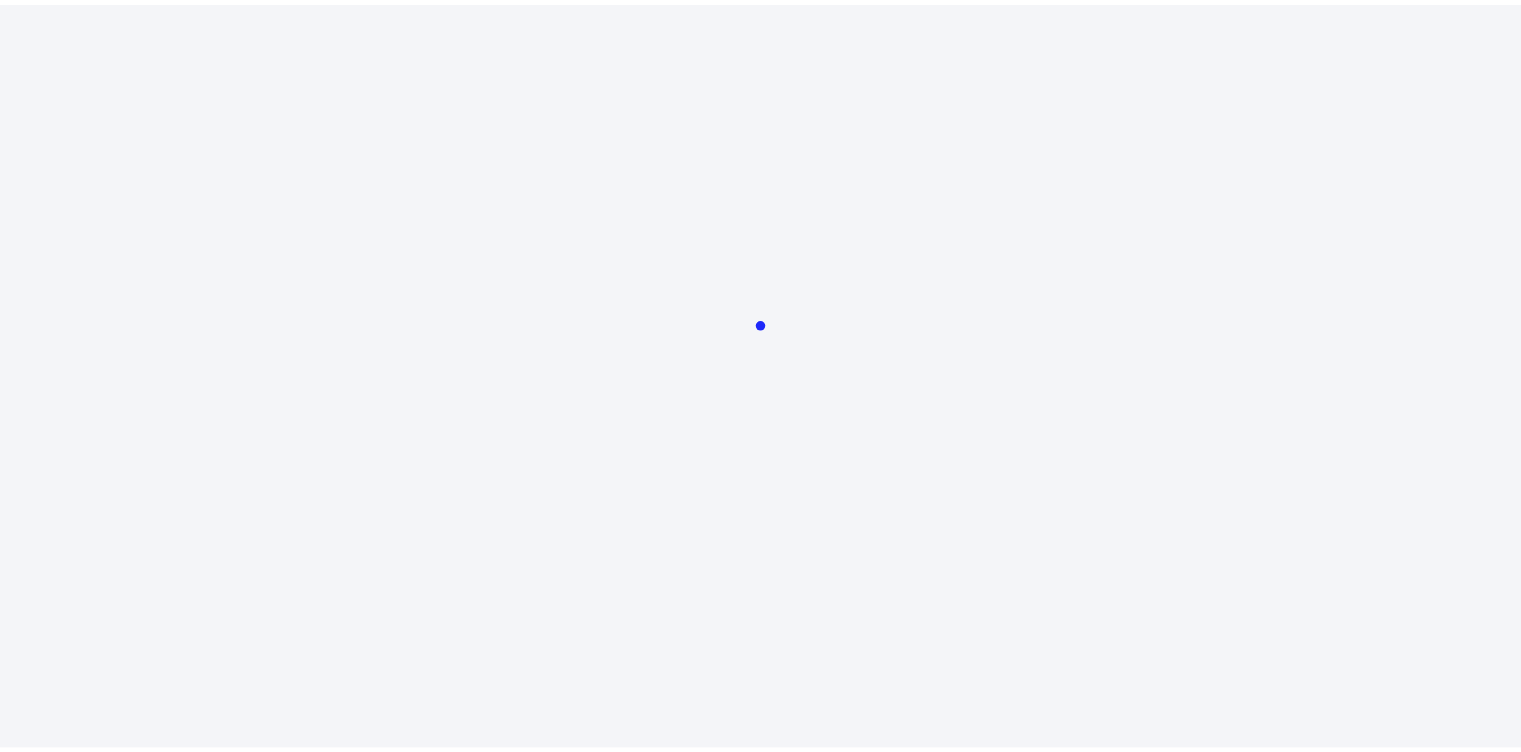 scroll, scrollTop: 0, scrollLeft: 0, axis: both 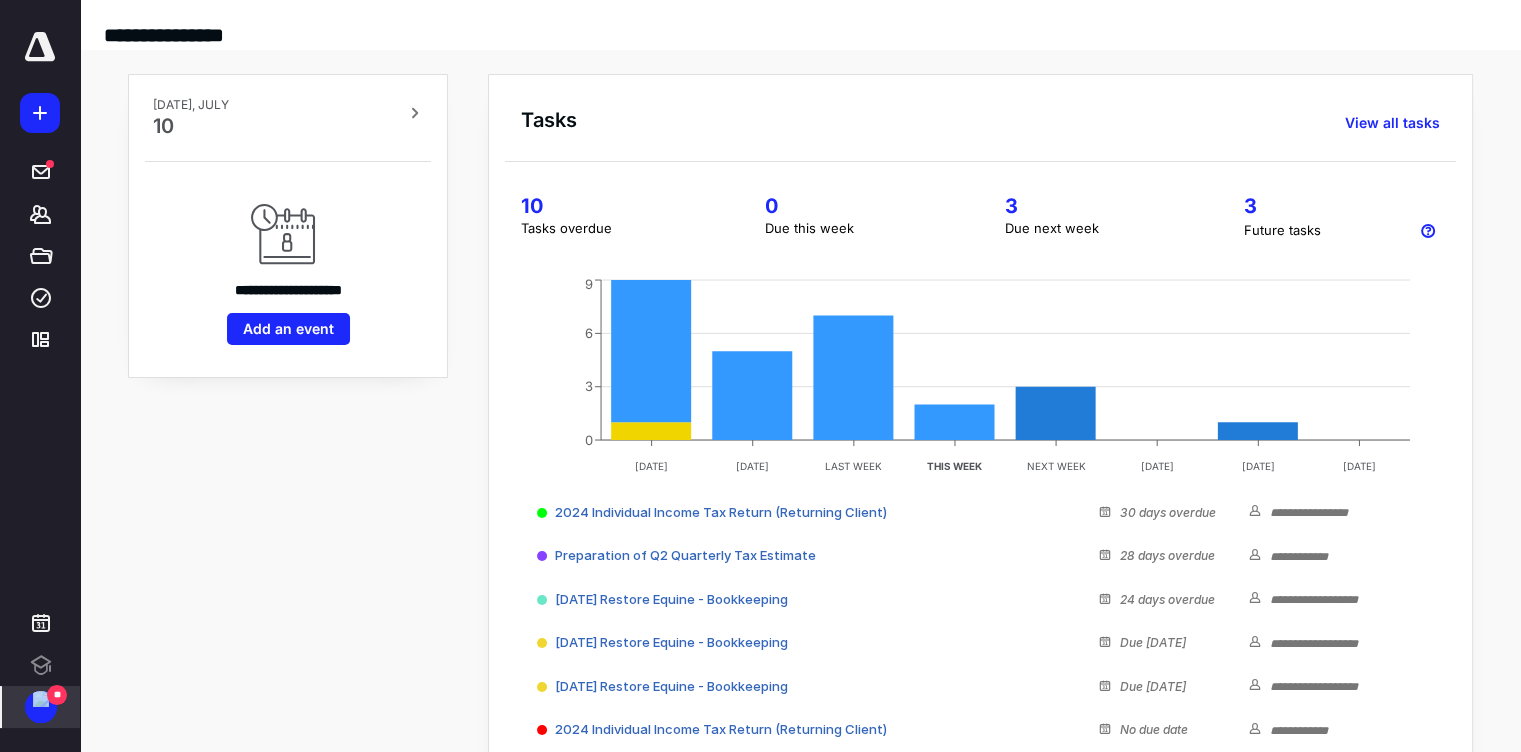 click on "**" at bounding box center [57, 695] 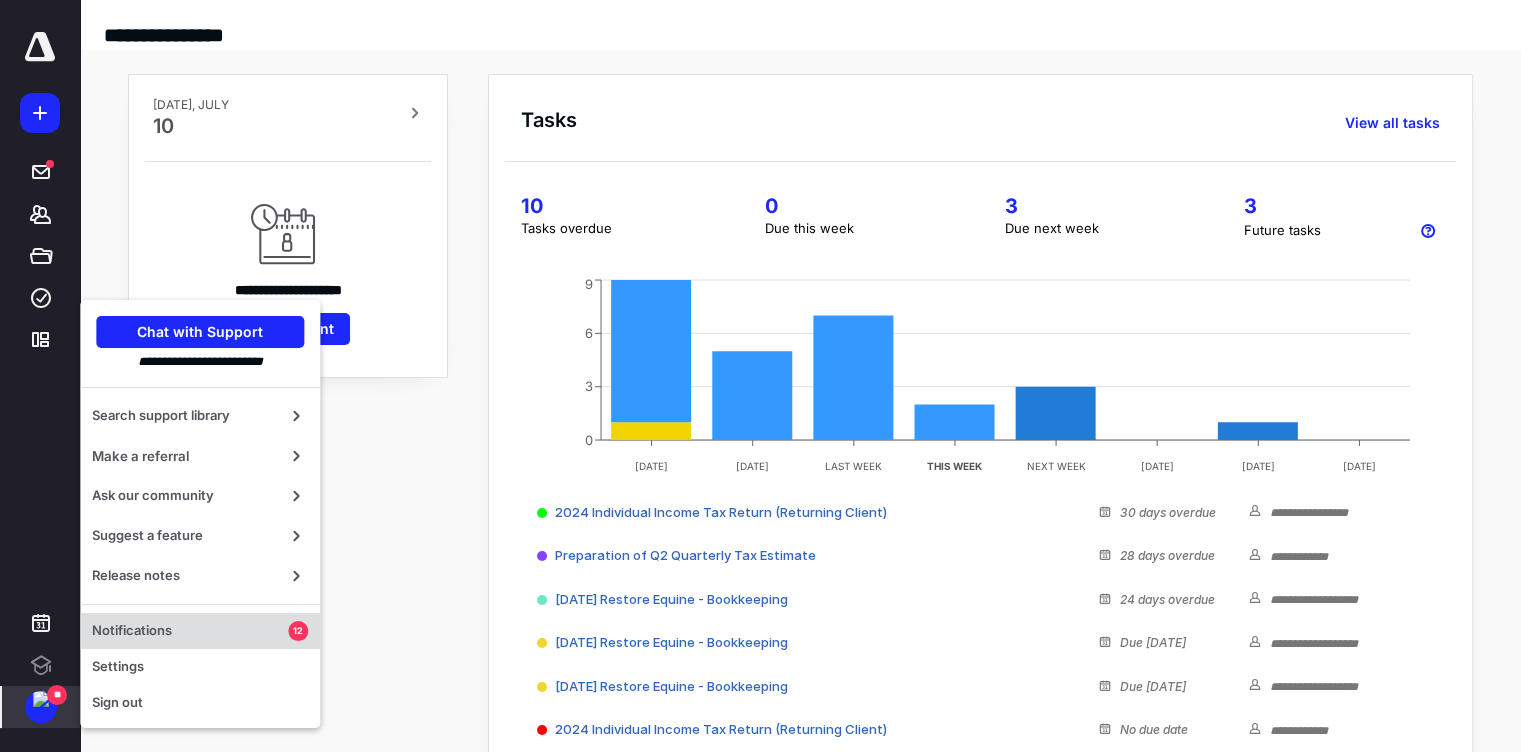 click on "Notifications" at bounding box center (190, 631) 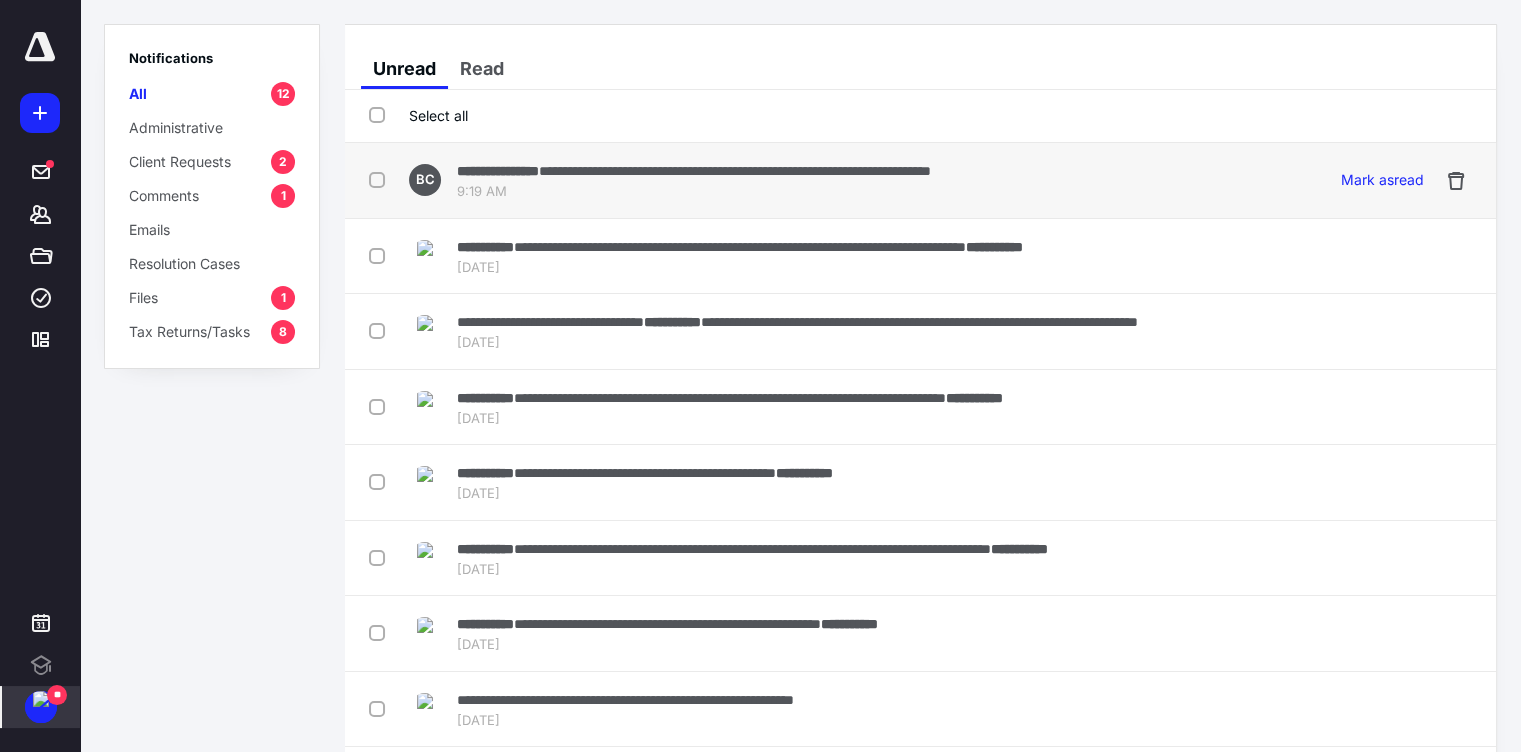 click on "**********" at bounding box center (498, 171) 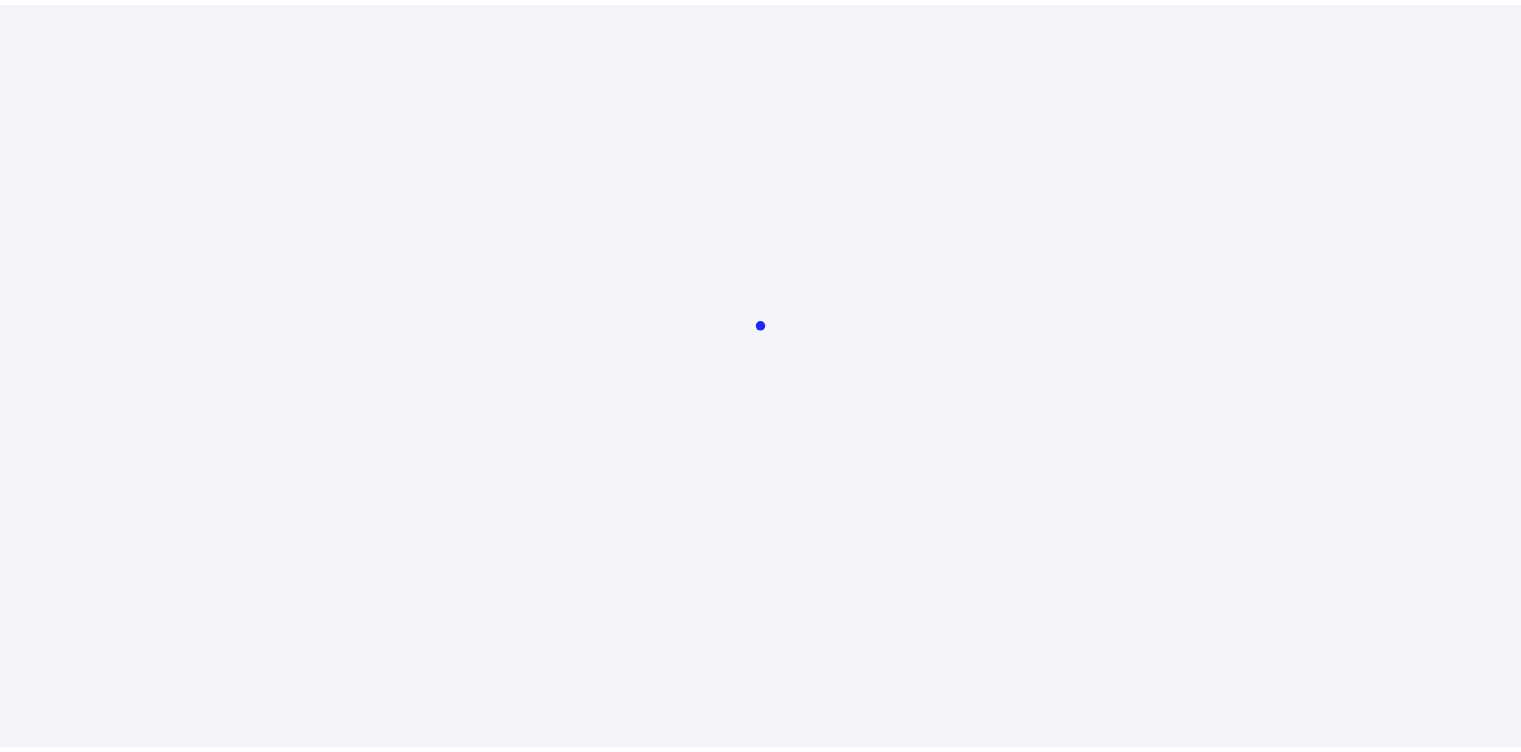 scroll, scrollTop: 0, scrollLeft: 0, axis: both 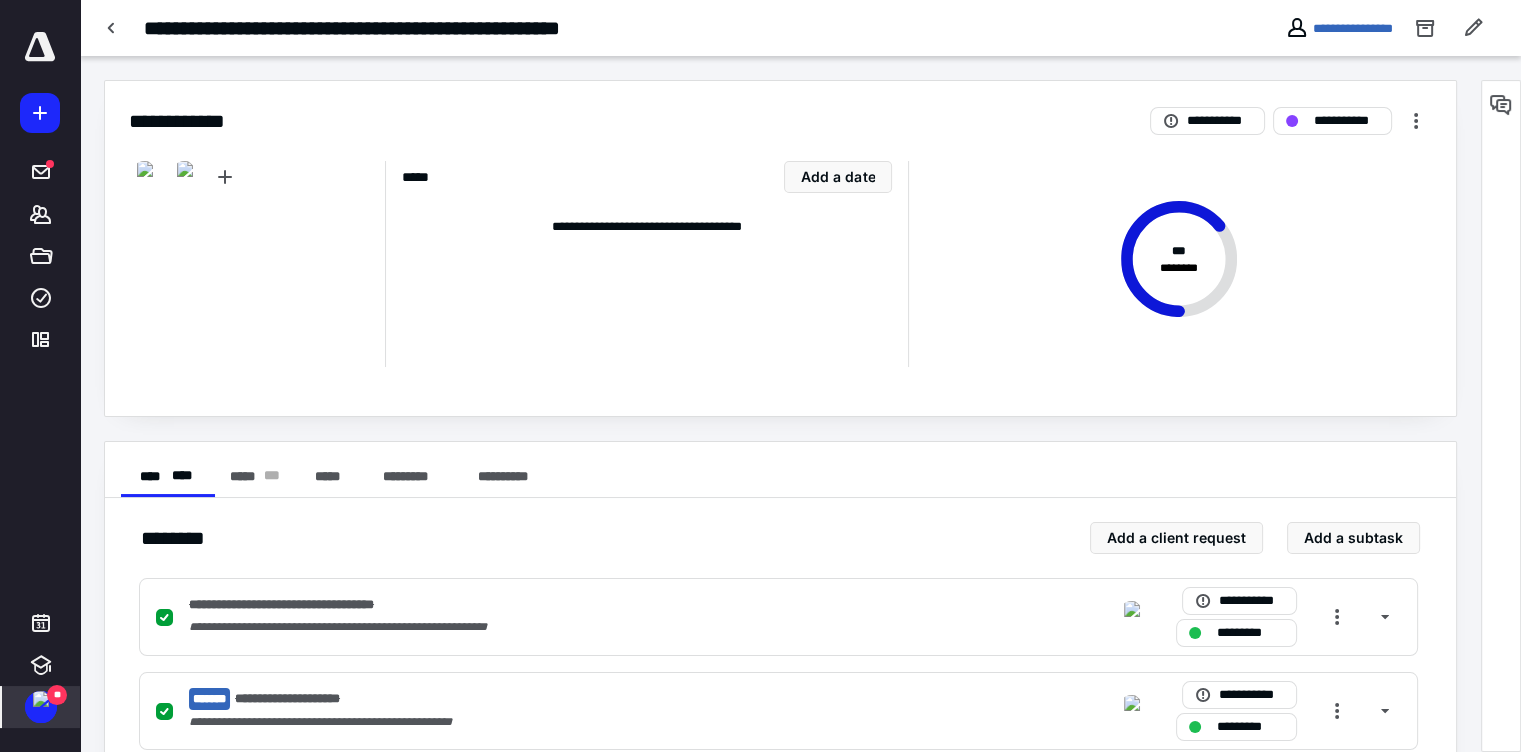click at bounding box center [41, 699] 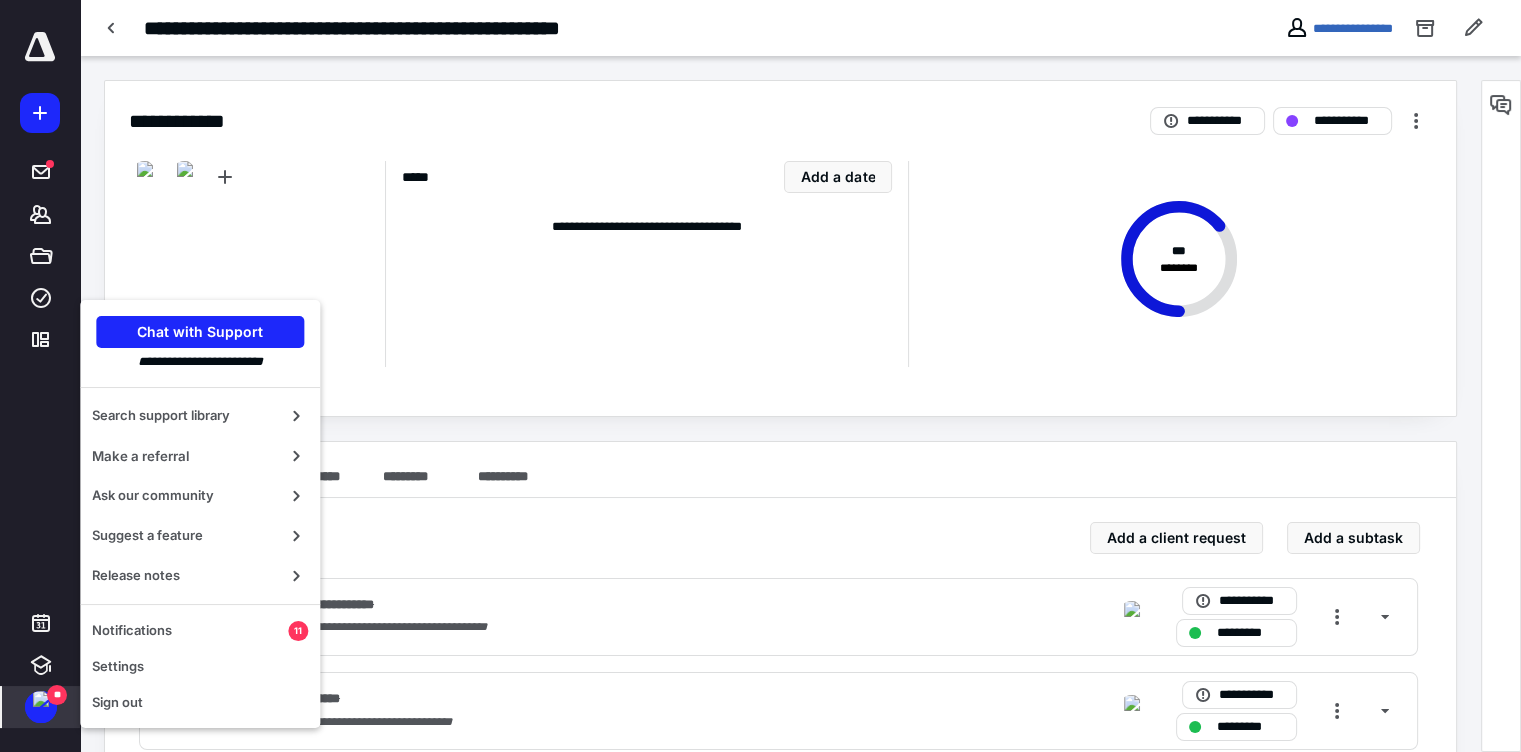 click on "**" at bounding box center (57, 695) 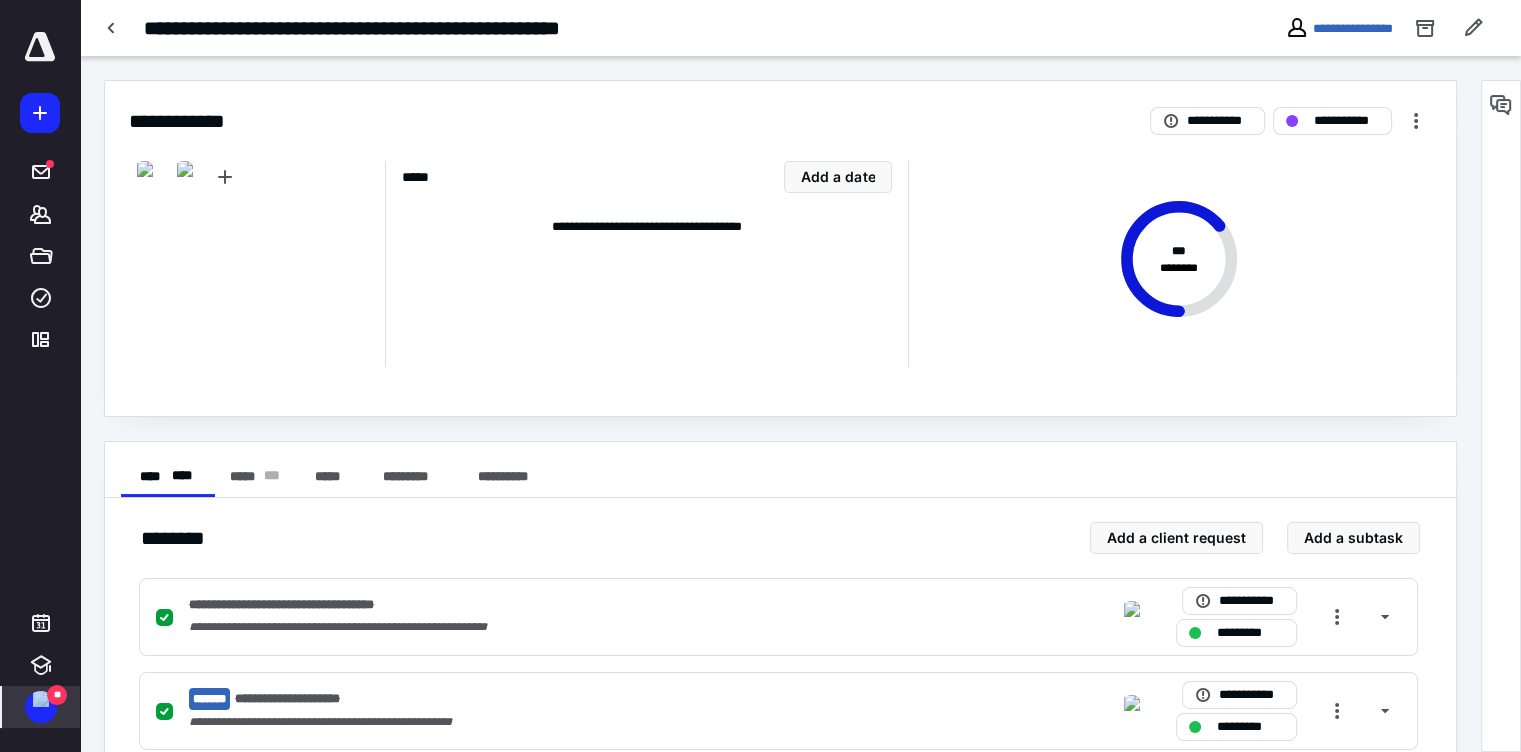 click on "**" at bounding box center (57, 695) 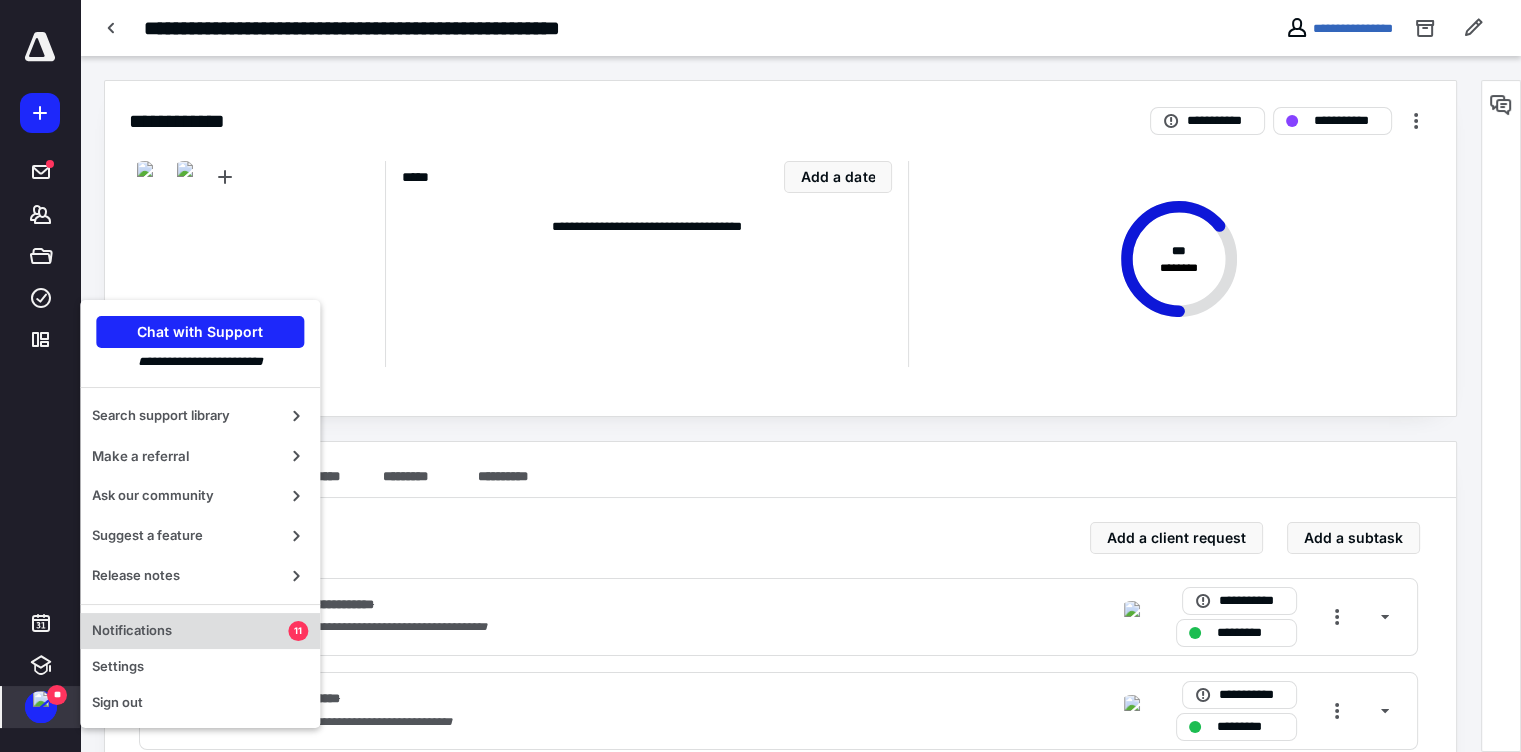 click on "Notifications" at bounding box center [190, 631] 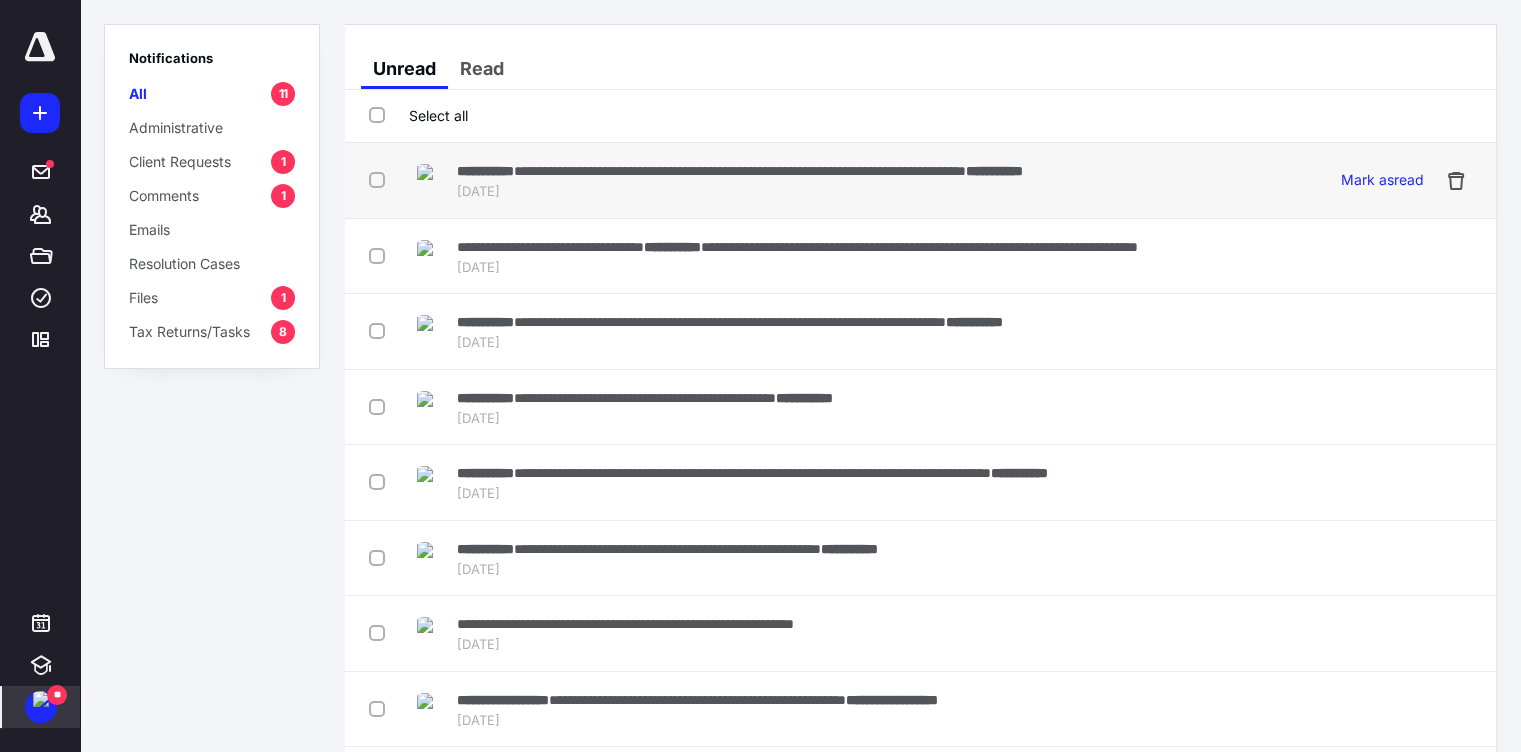 click on "**********" at bounding box center [920, 181] 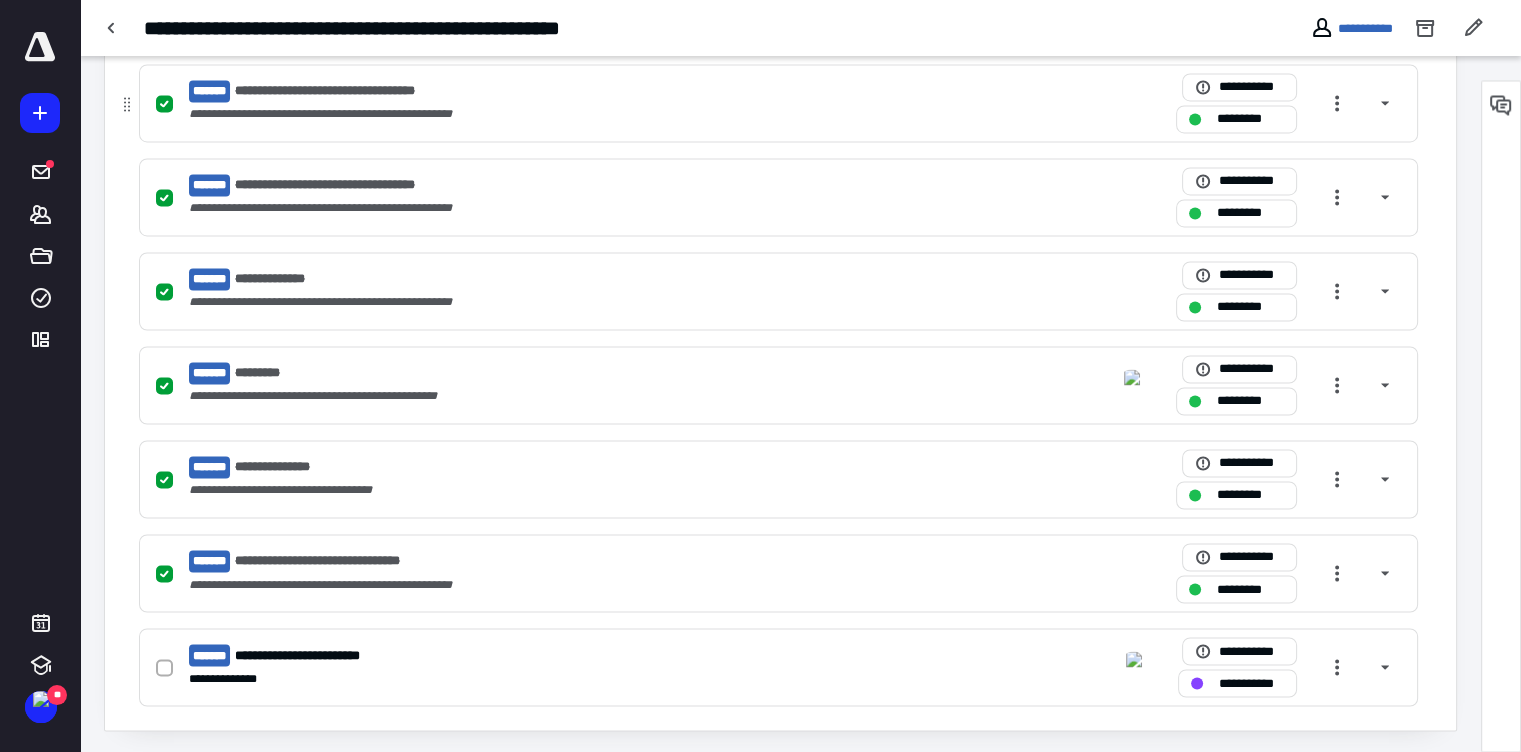 scroll, scrollTop: 3993, scrollLeft: 0, axis: vertical 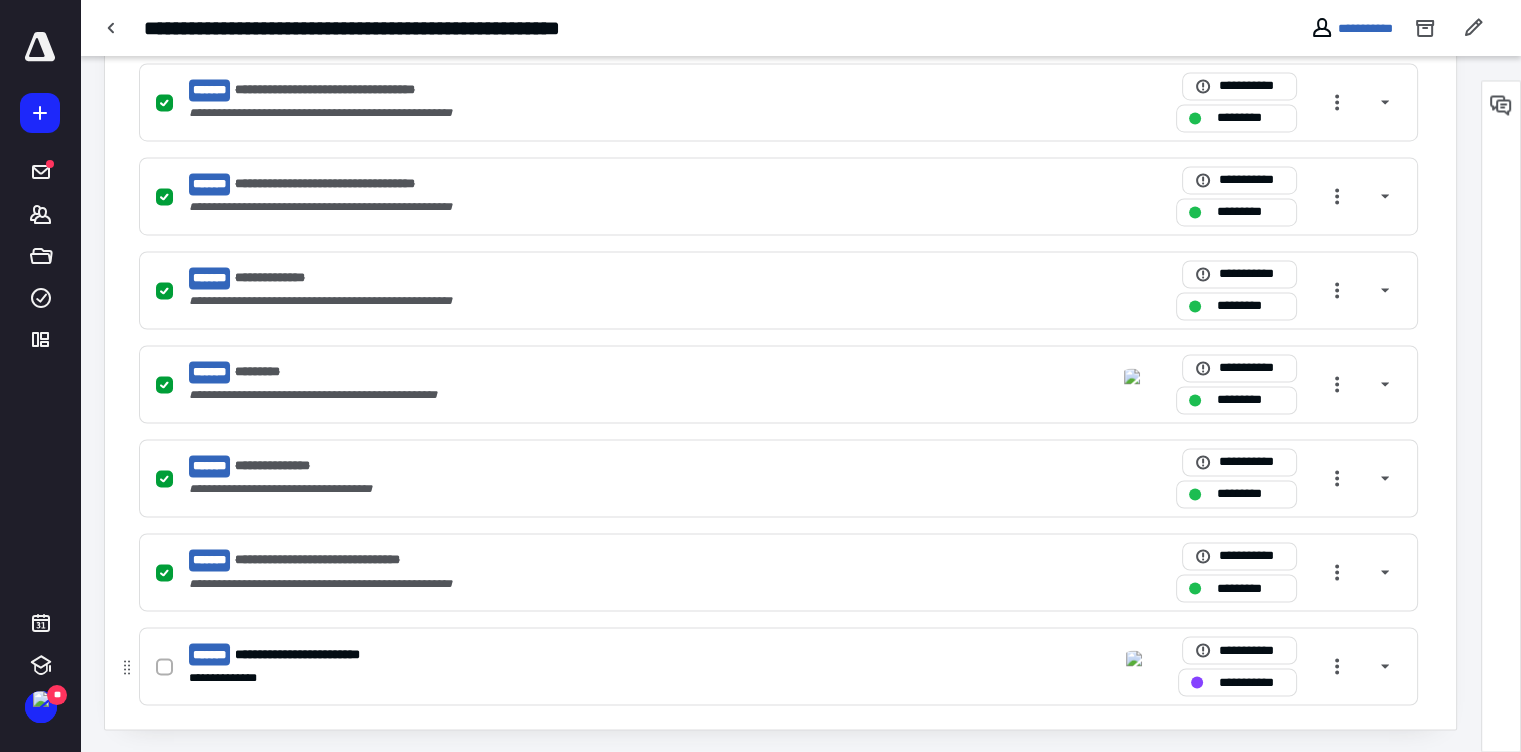 click on "**********" at bounding box center [778, 666] 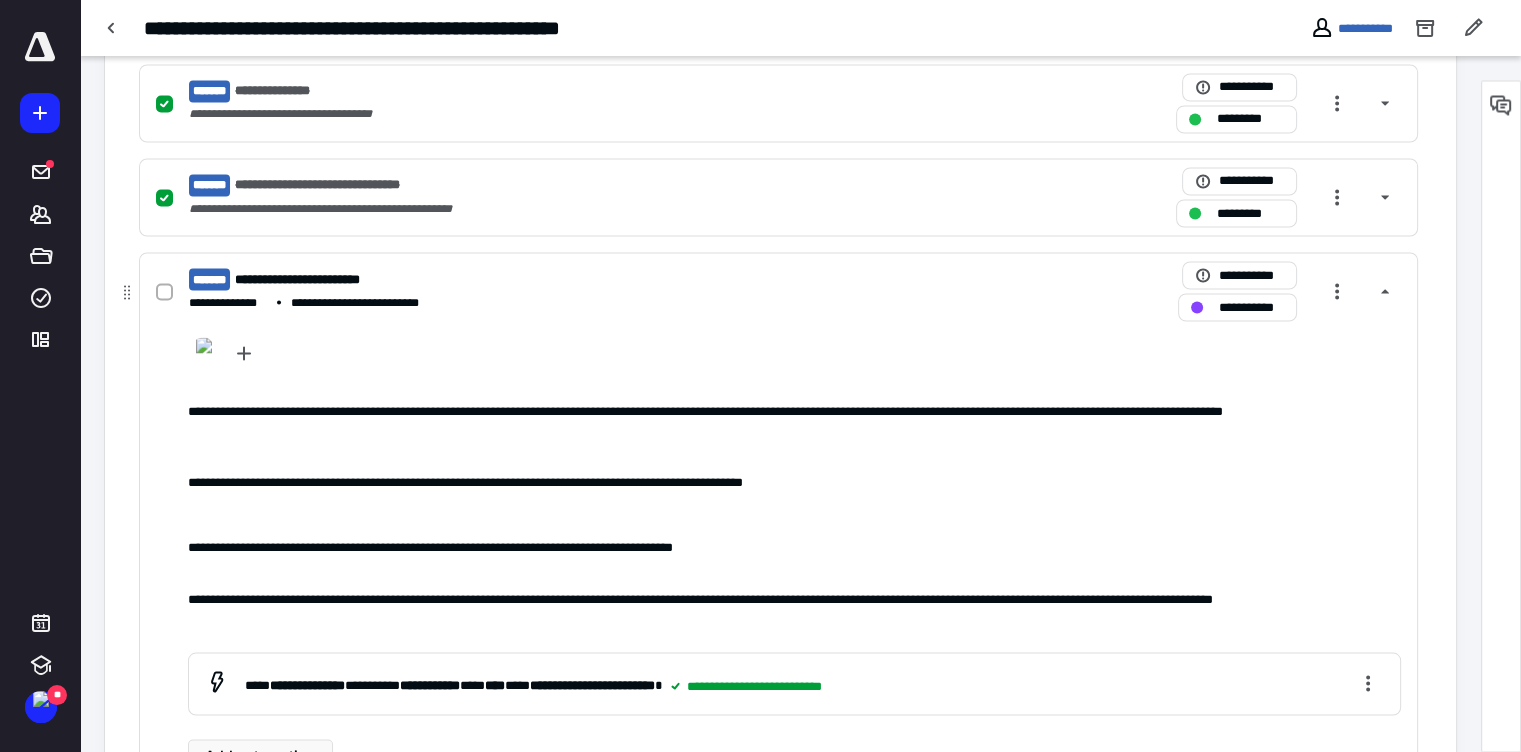 scroll, scrollTop: 4243, scrollLeft: 0, axis: vertical 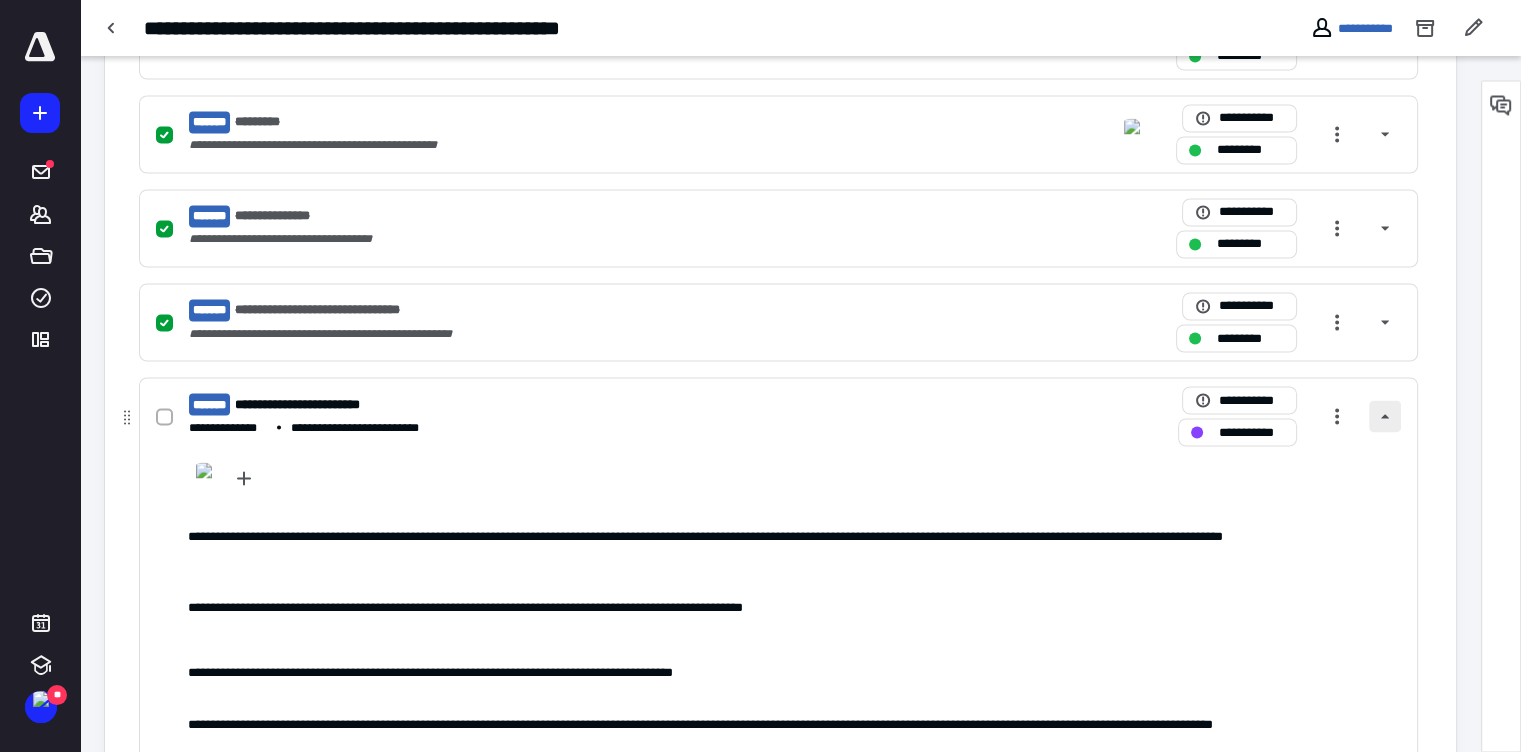 click at bounding box center (1385, 416) 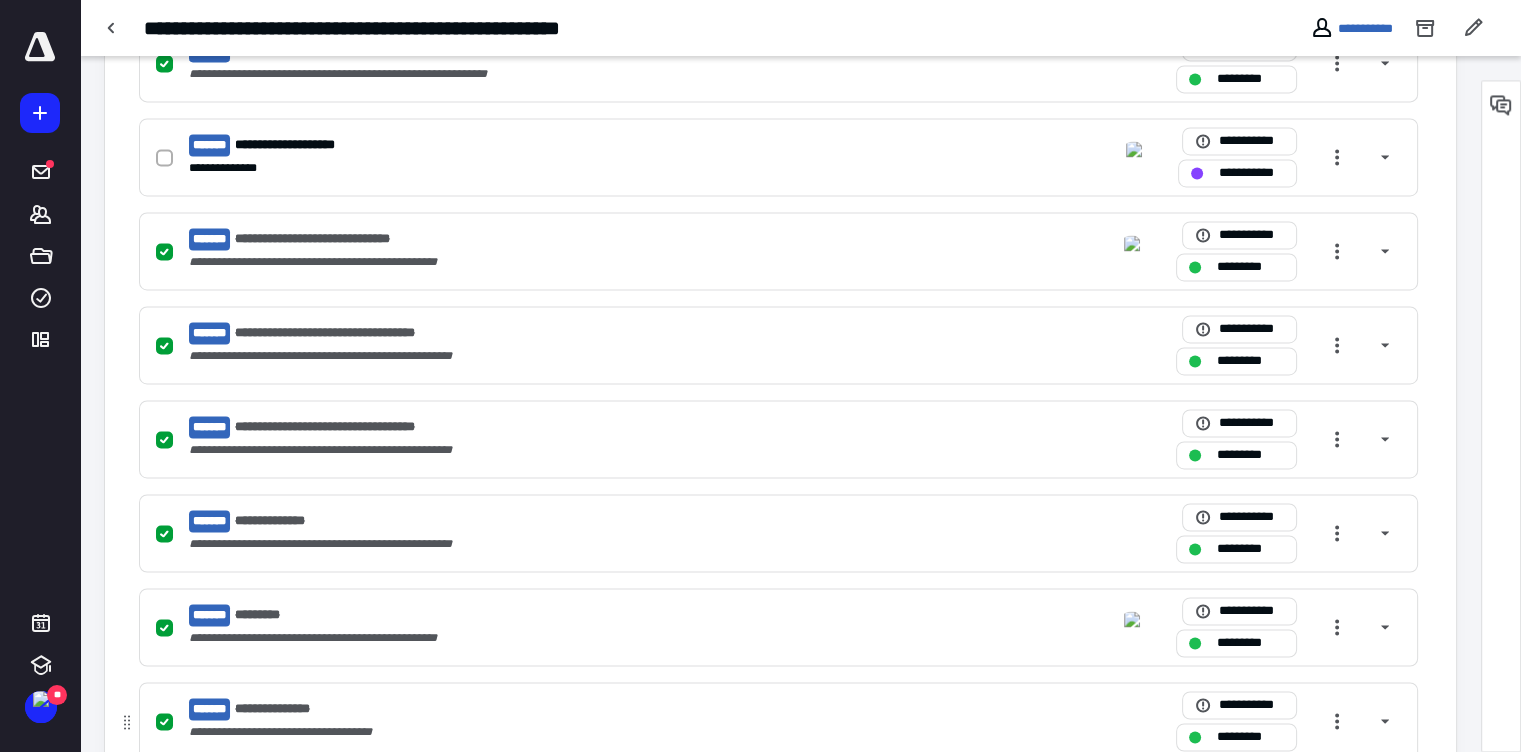 scroll, scrollTop: 3743, scrollLeft: 0, axis: vertical 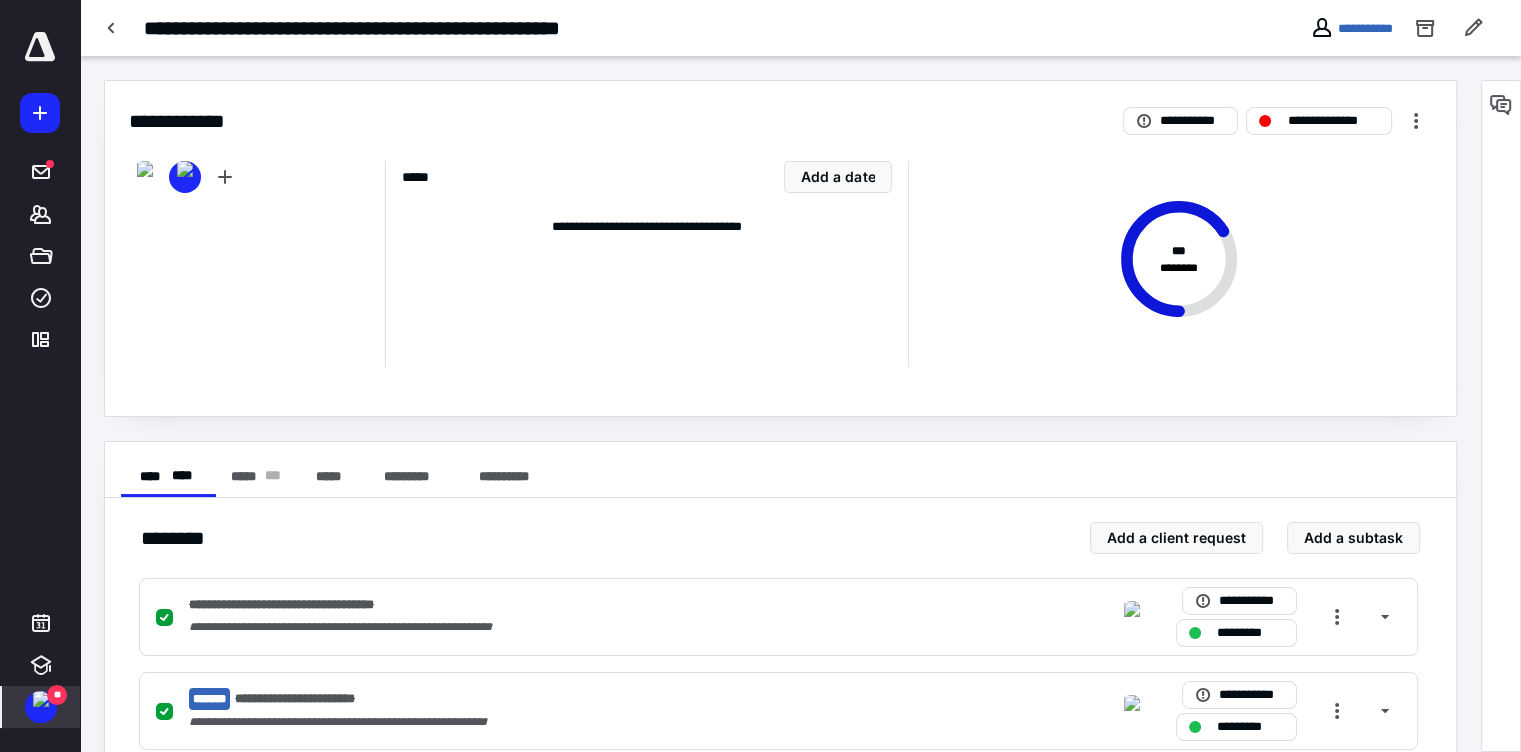 click on "**" at bounding box center [57, 695] 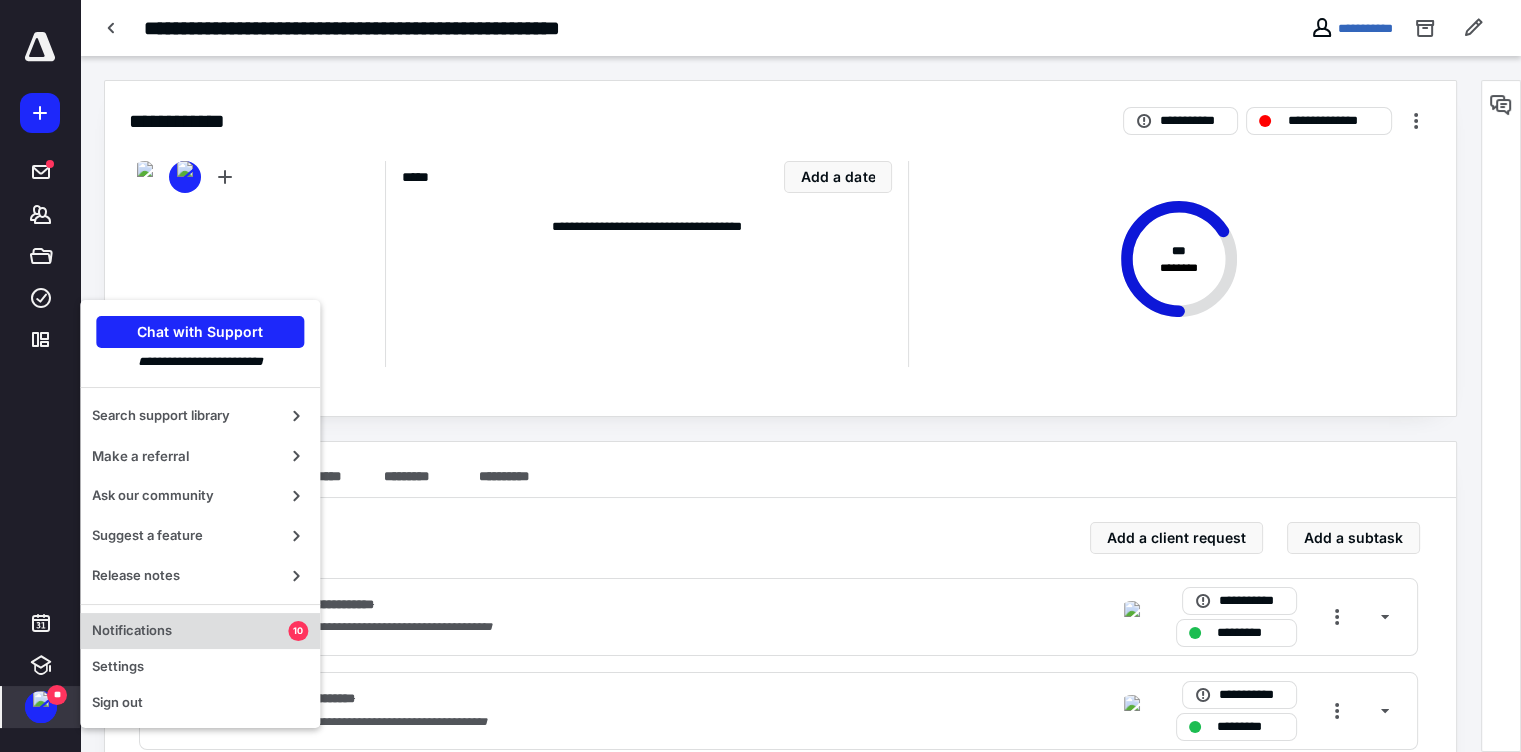 click on "Notifications" at bounding box center [190, 631] 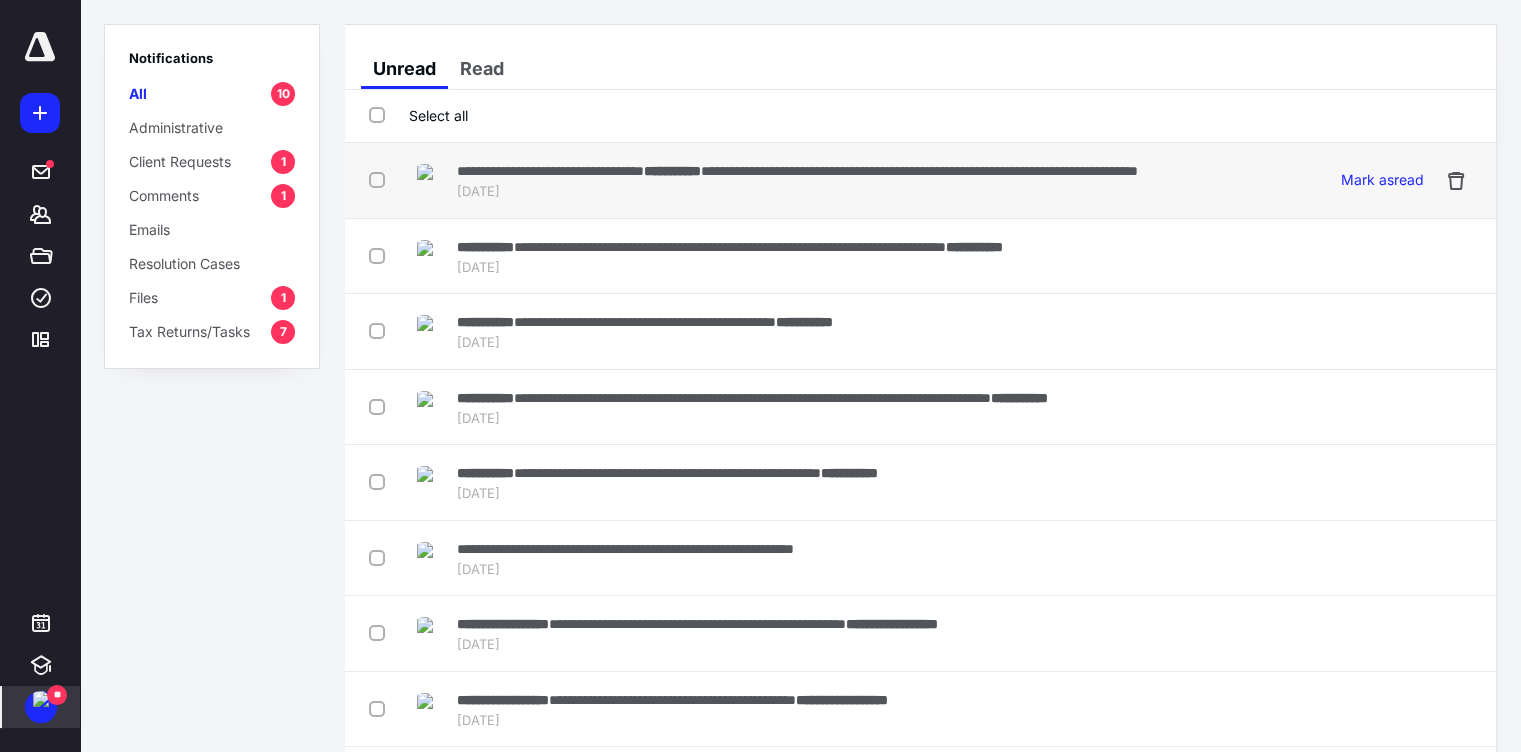 click at bounding box center (381, 179) 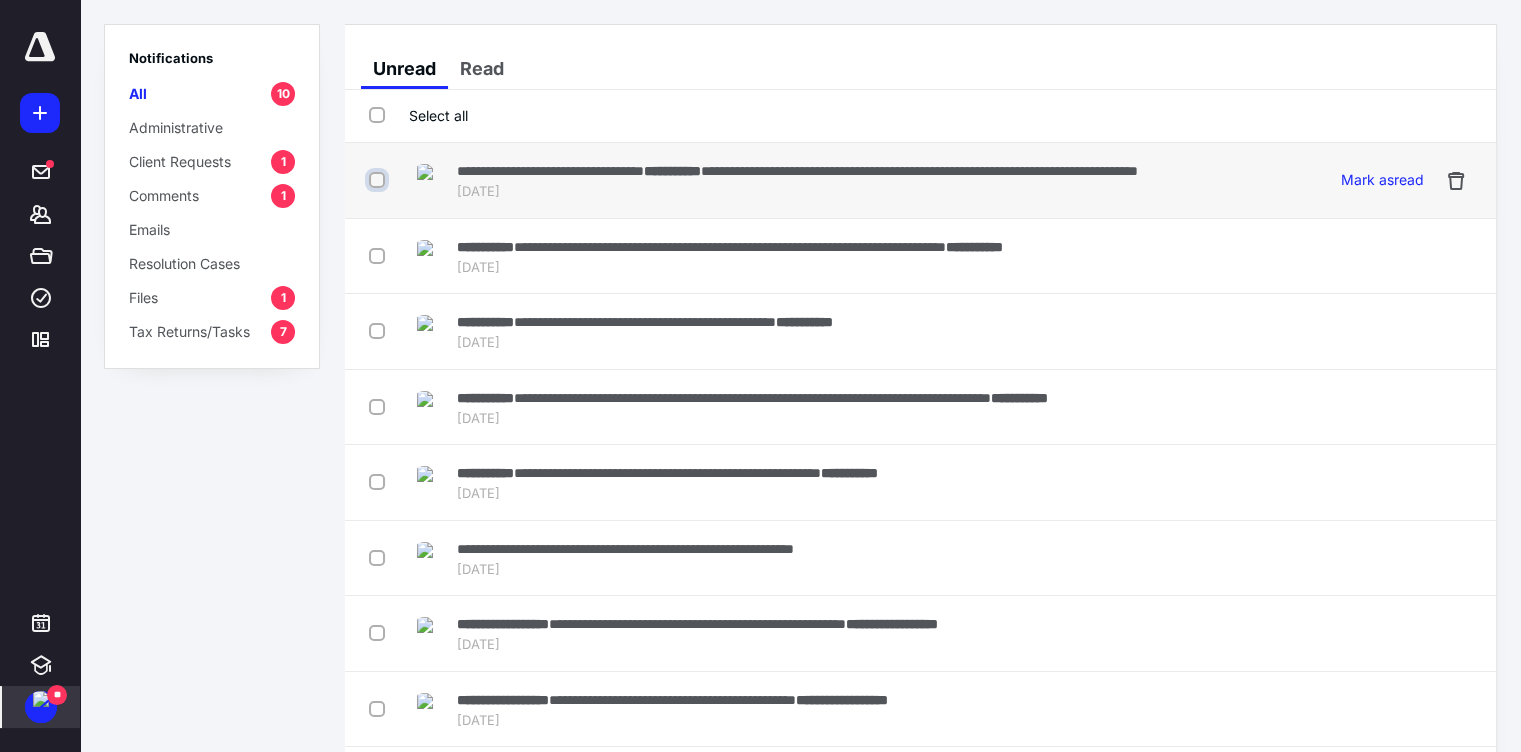 click at bounding box center (379, 180) 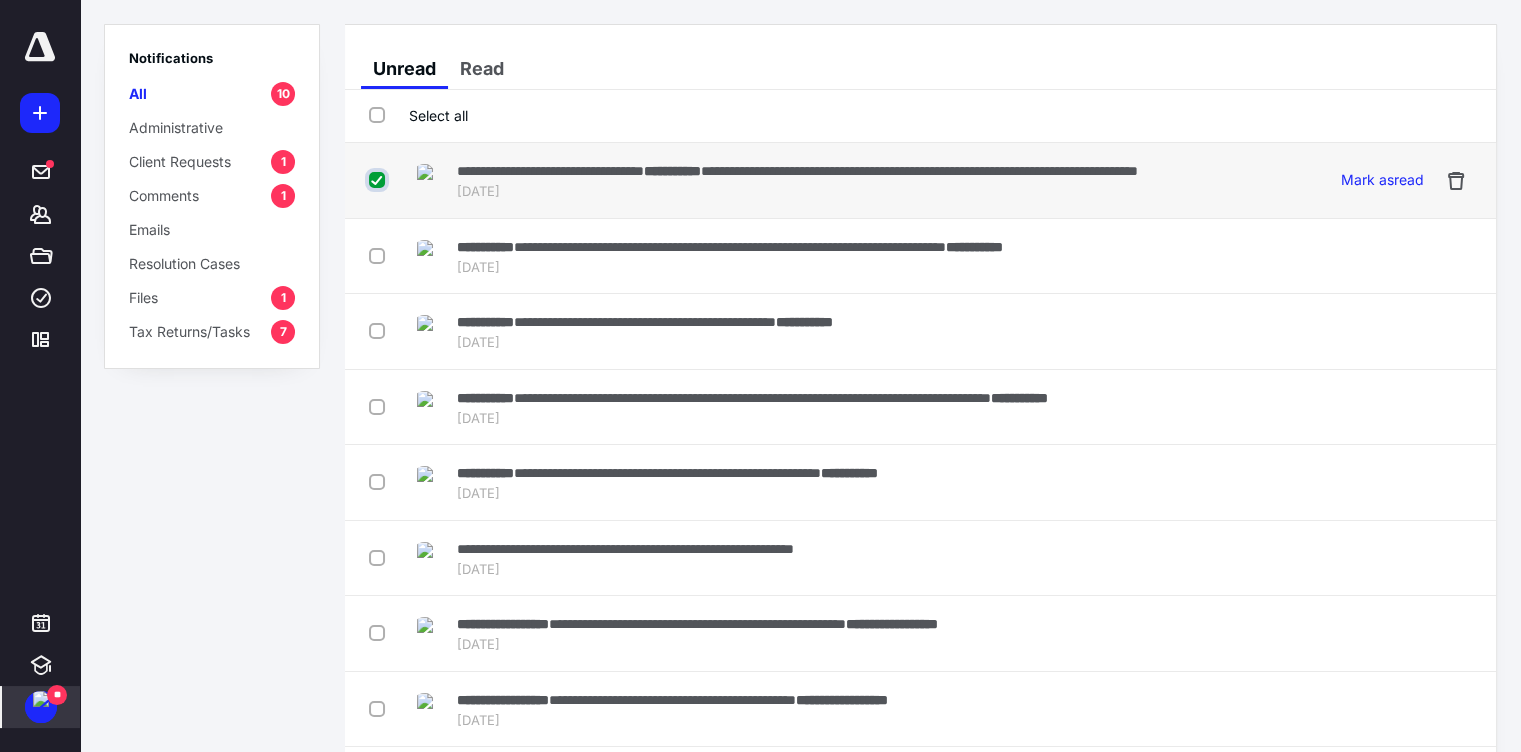 checkbox on "true" 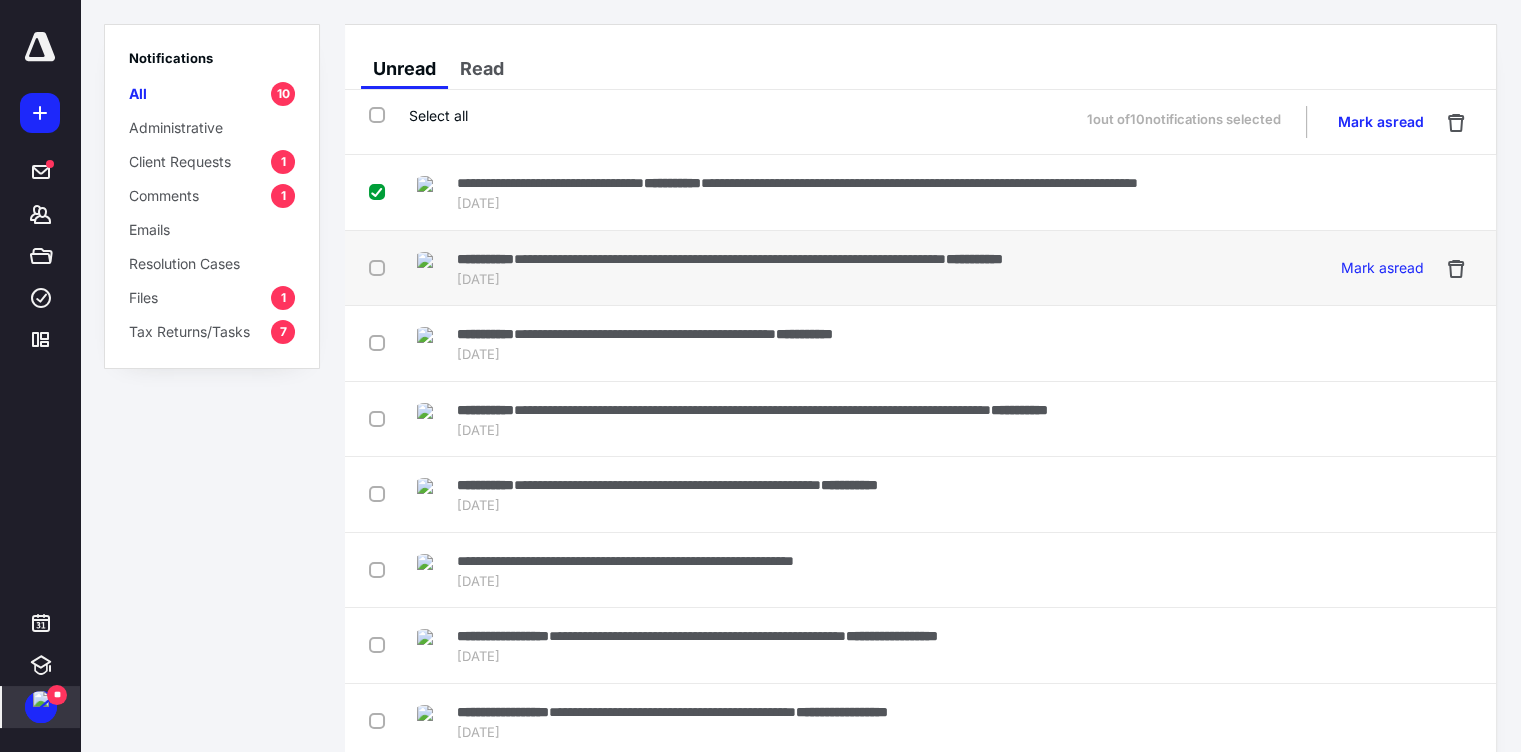 click at bounding box center [381, 267] 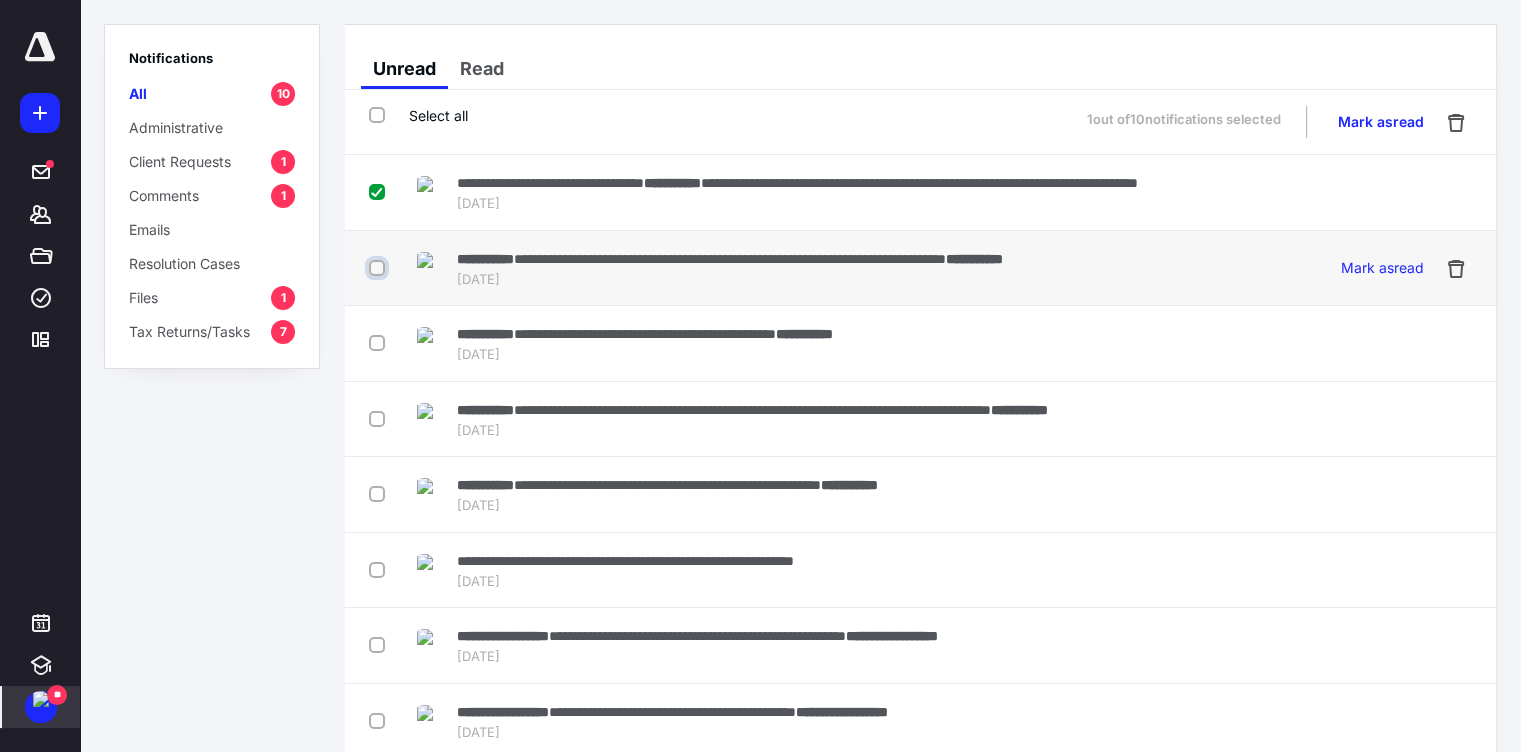 click at bounding box center [379, 268] 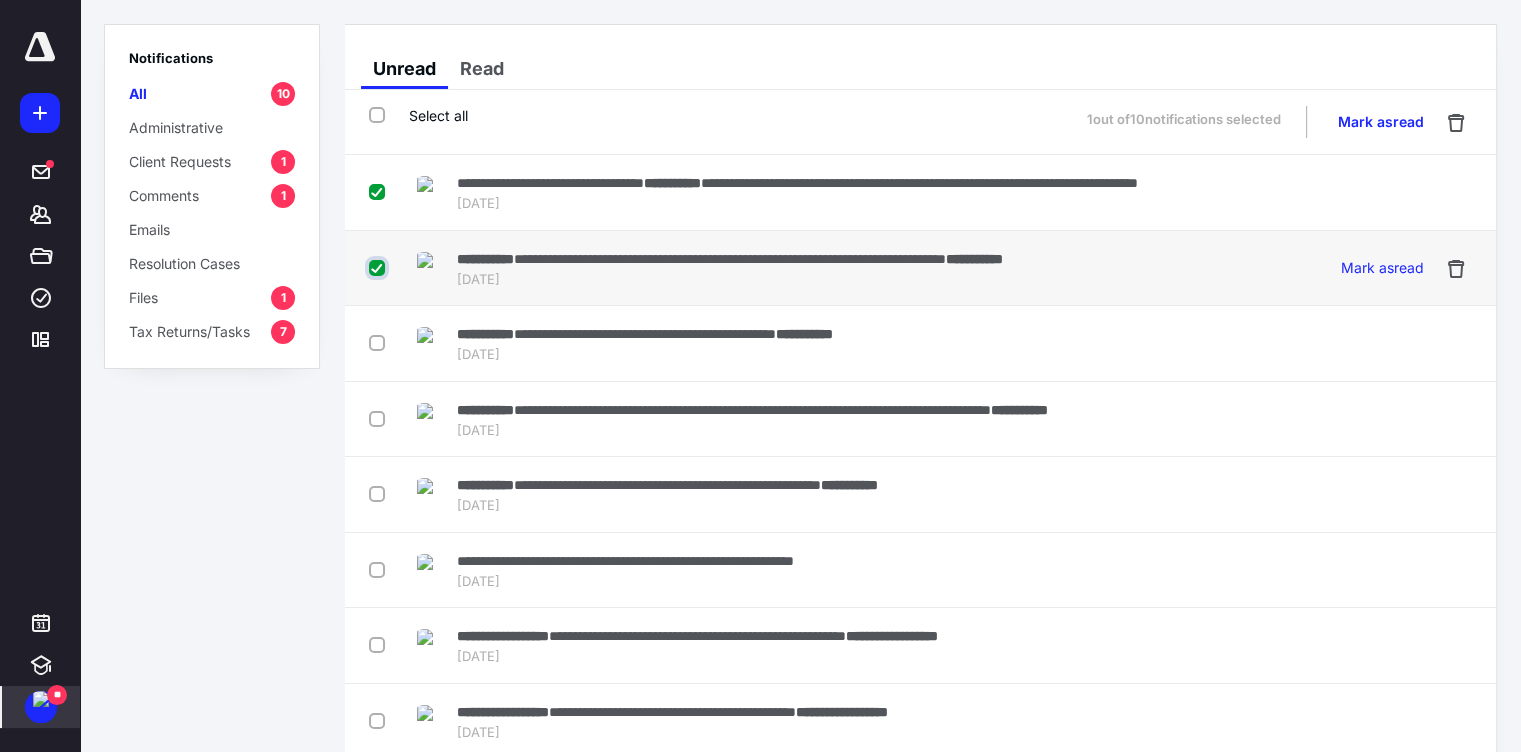checkbox on "true" 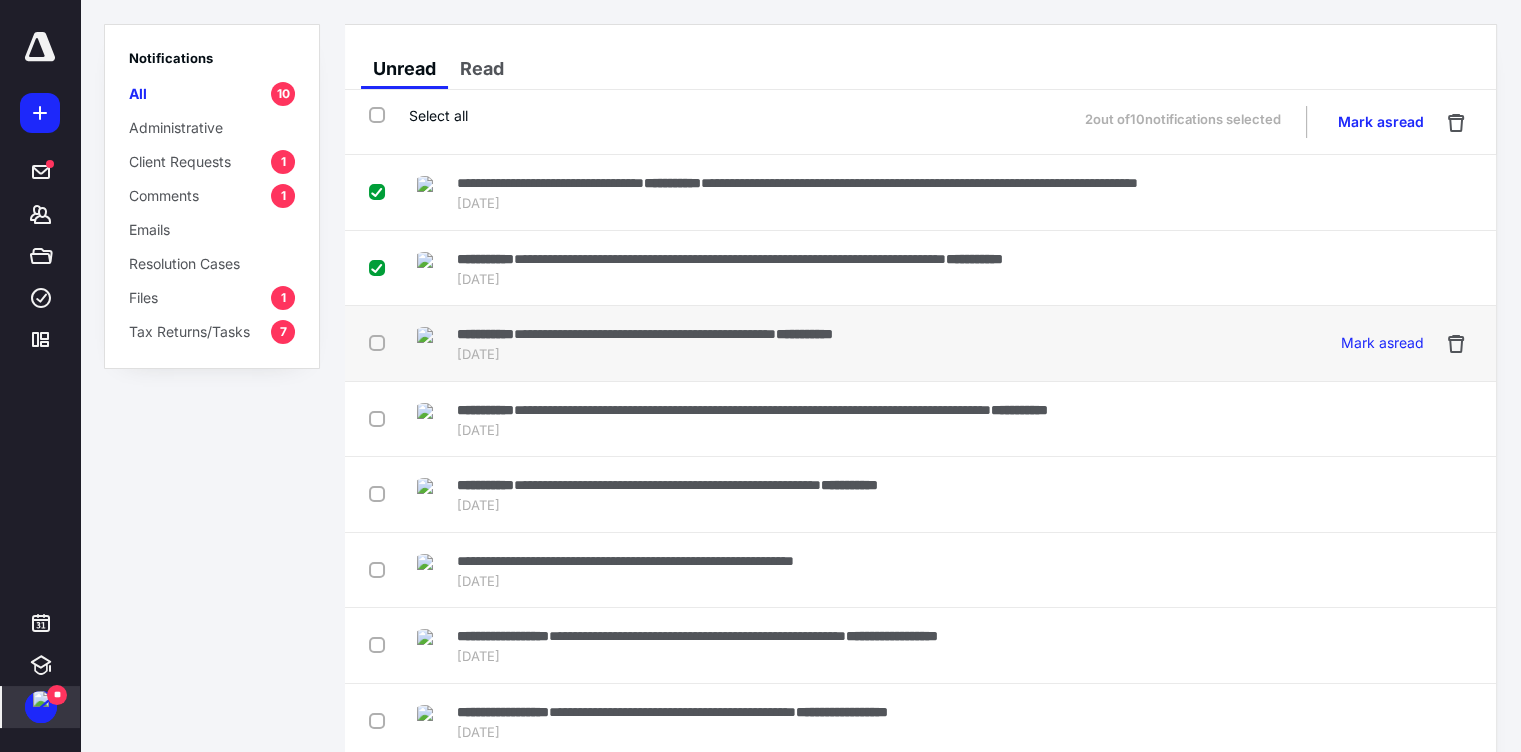 click at bounding box center [381, 342] 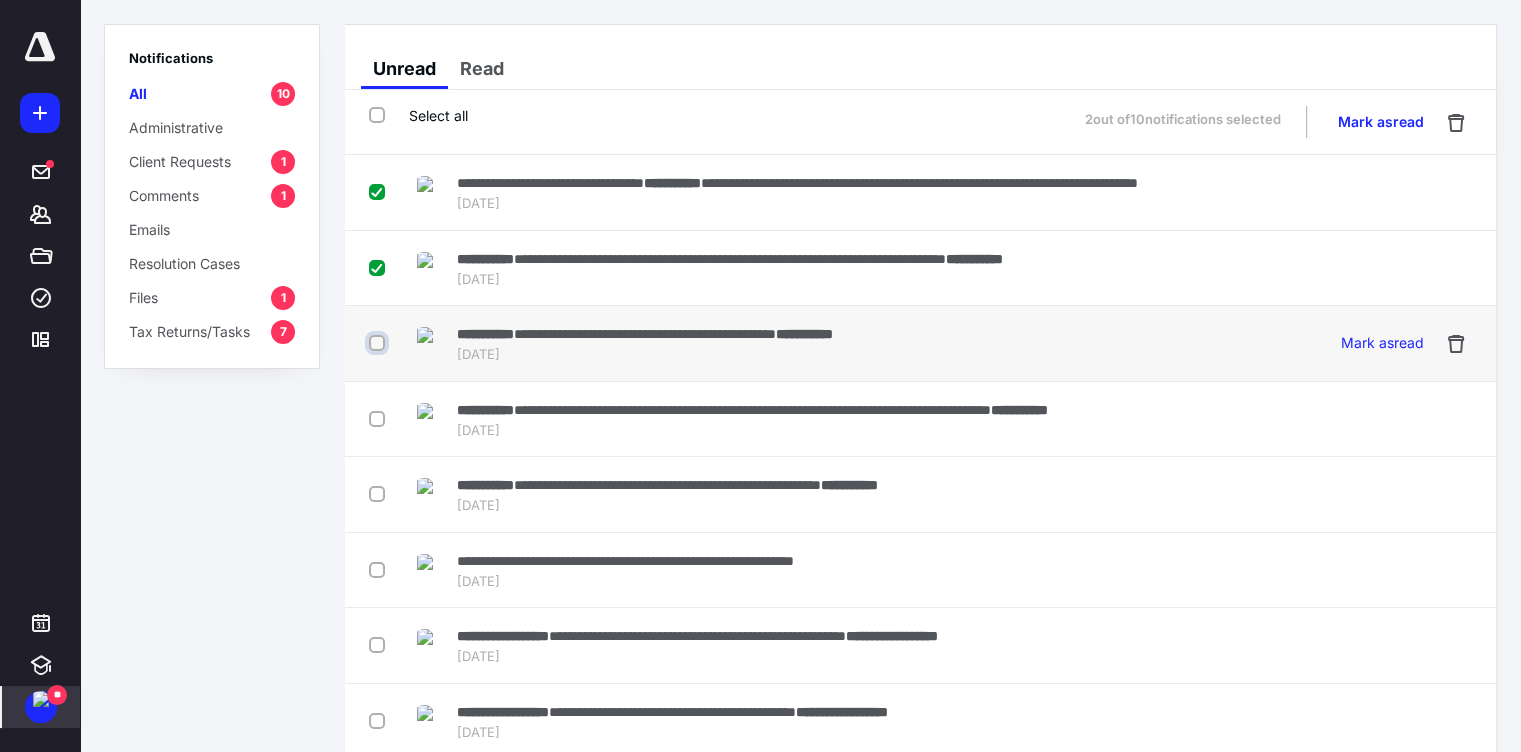 click at bounding box center [379, 343] 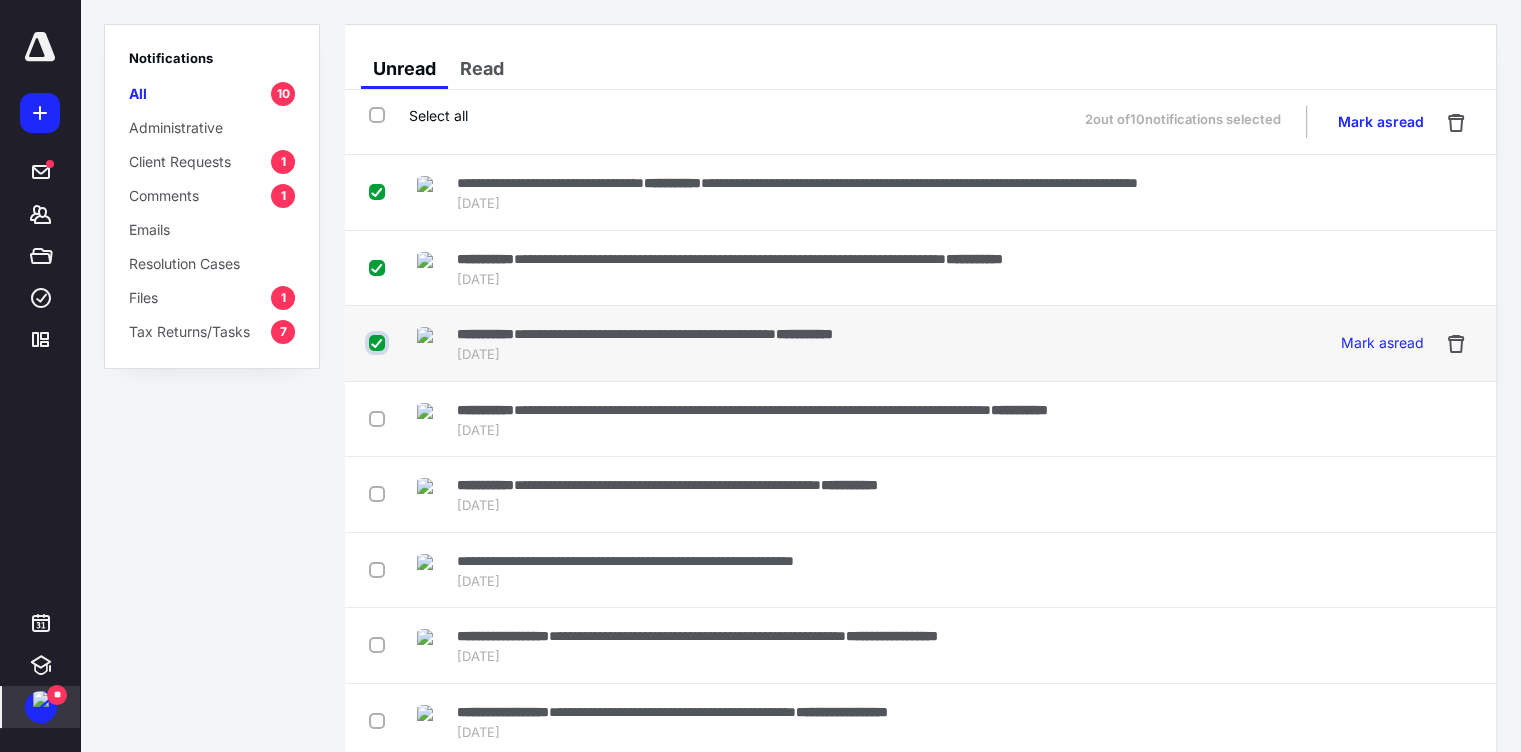 checkbox on "true" 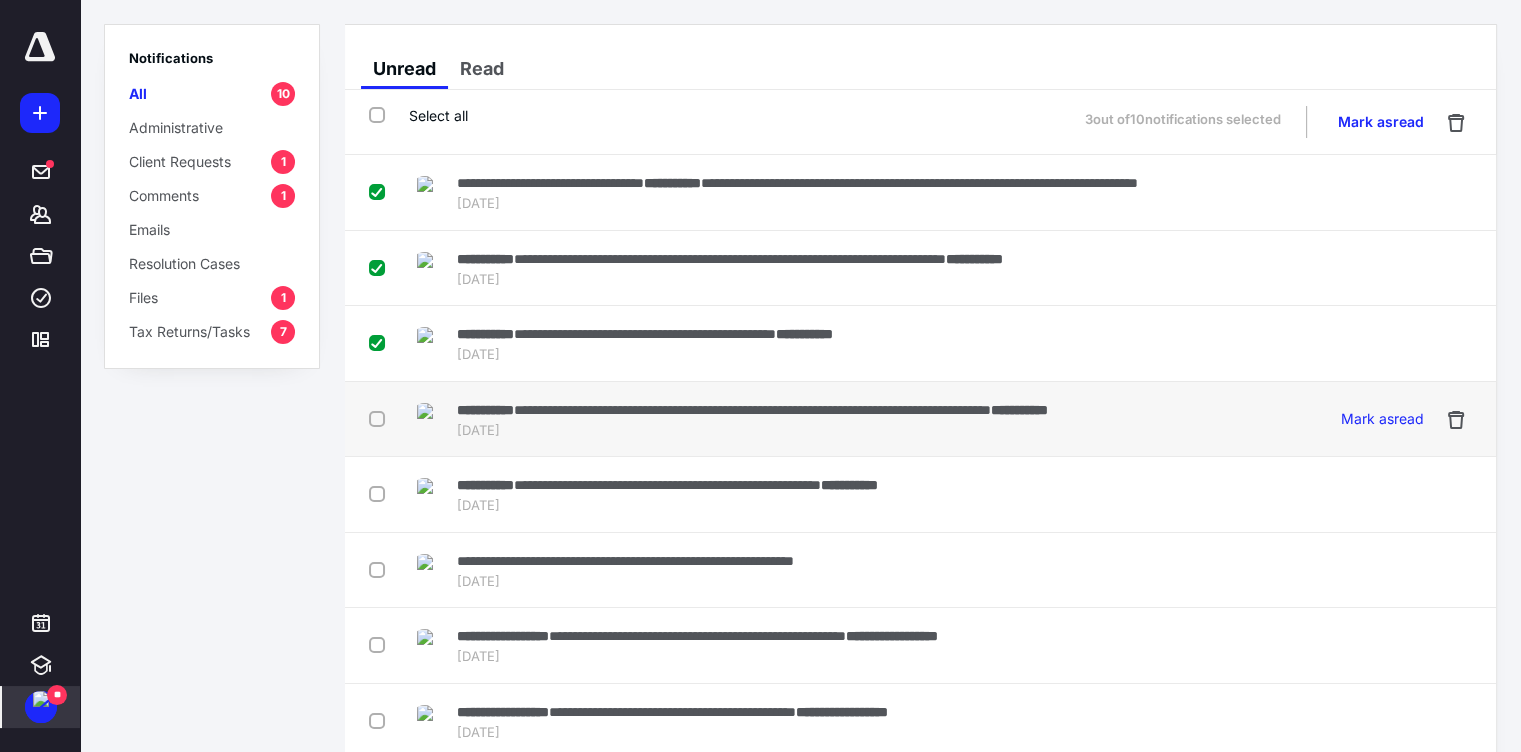 click at bounding box center (381, 418) 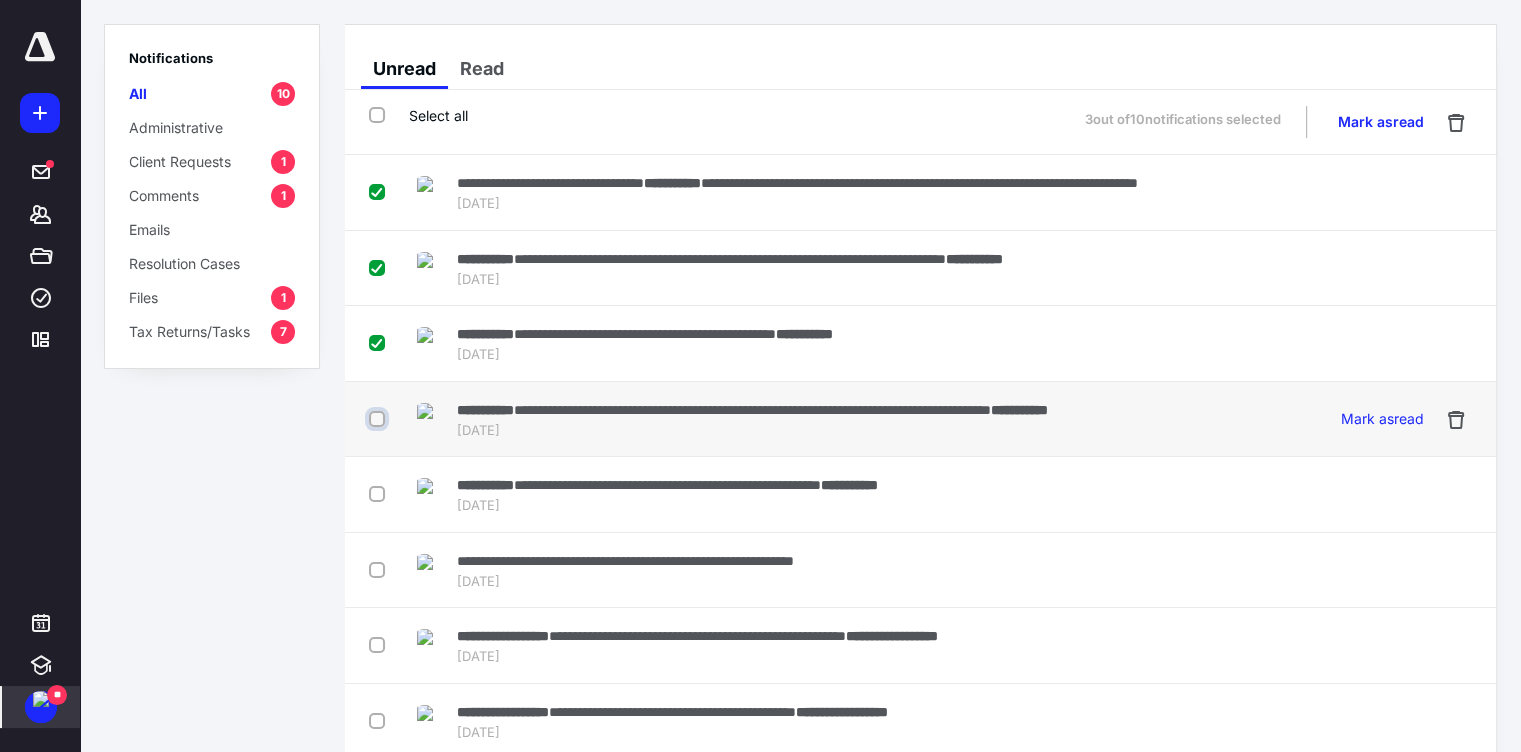 click at bounding box center [379, 419] 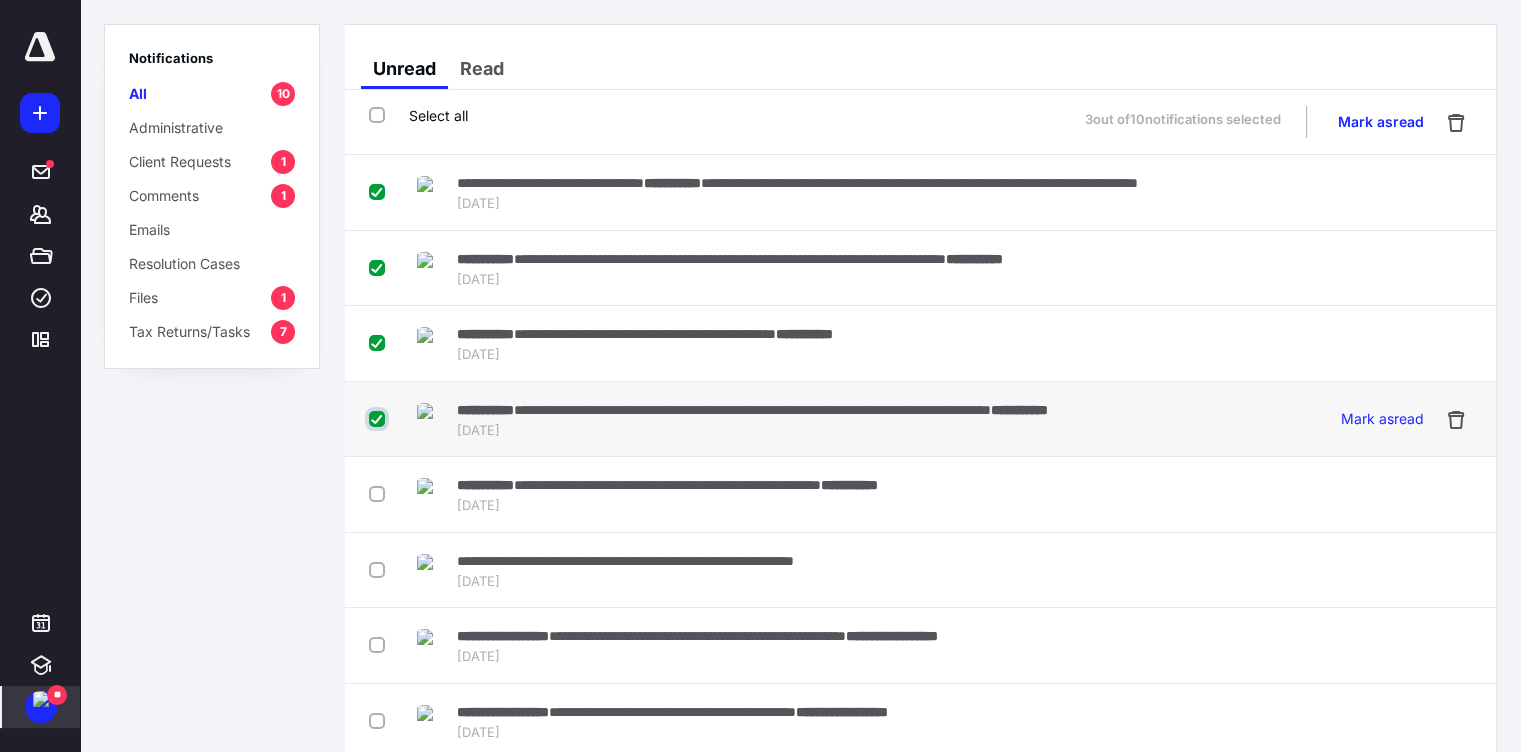 checkbox on "true" 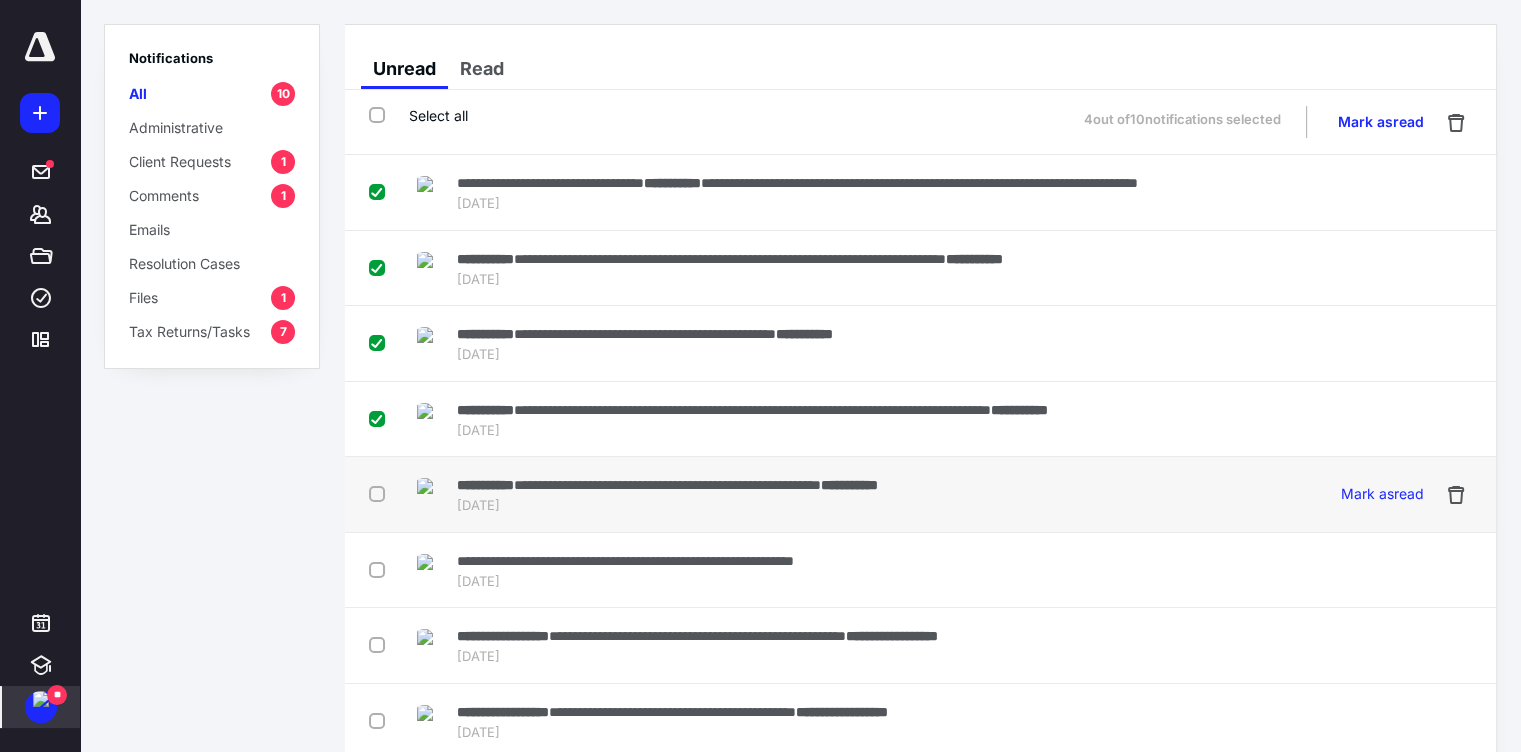 click at bounding box center (381, 493) 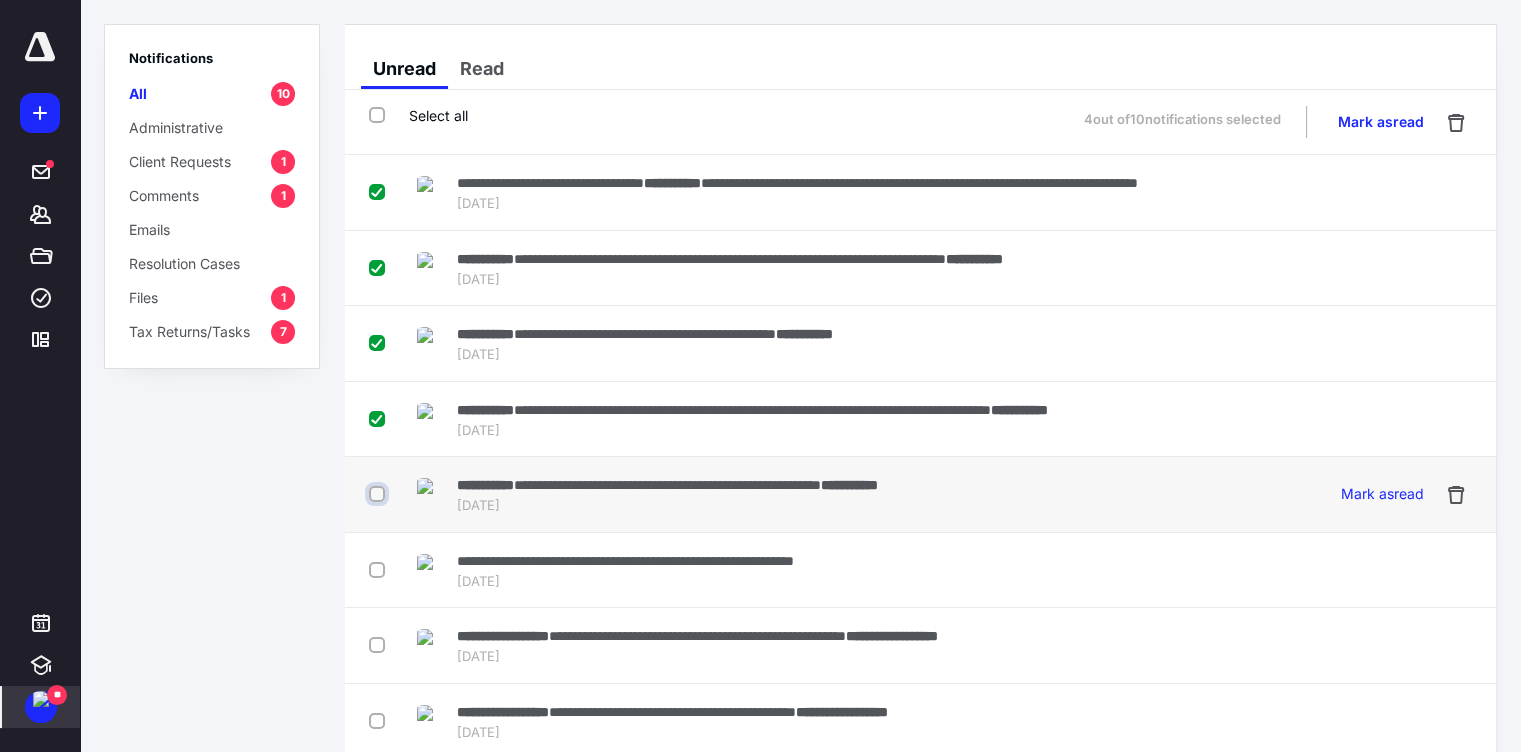 click at bounding box center [379, 494] 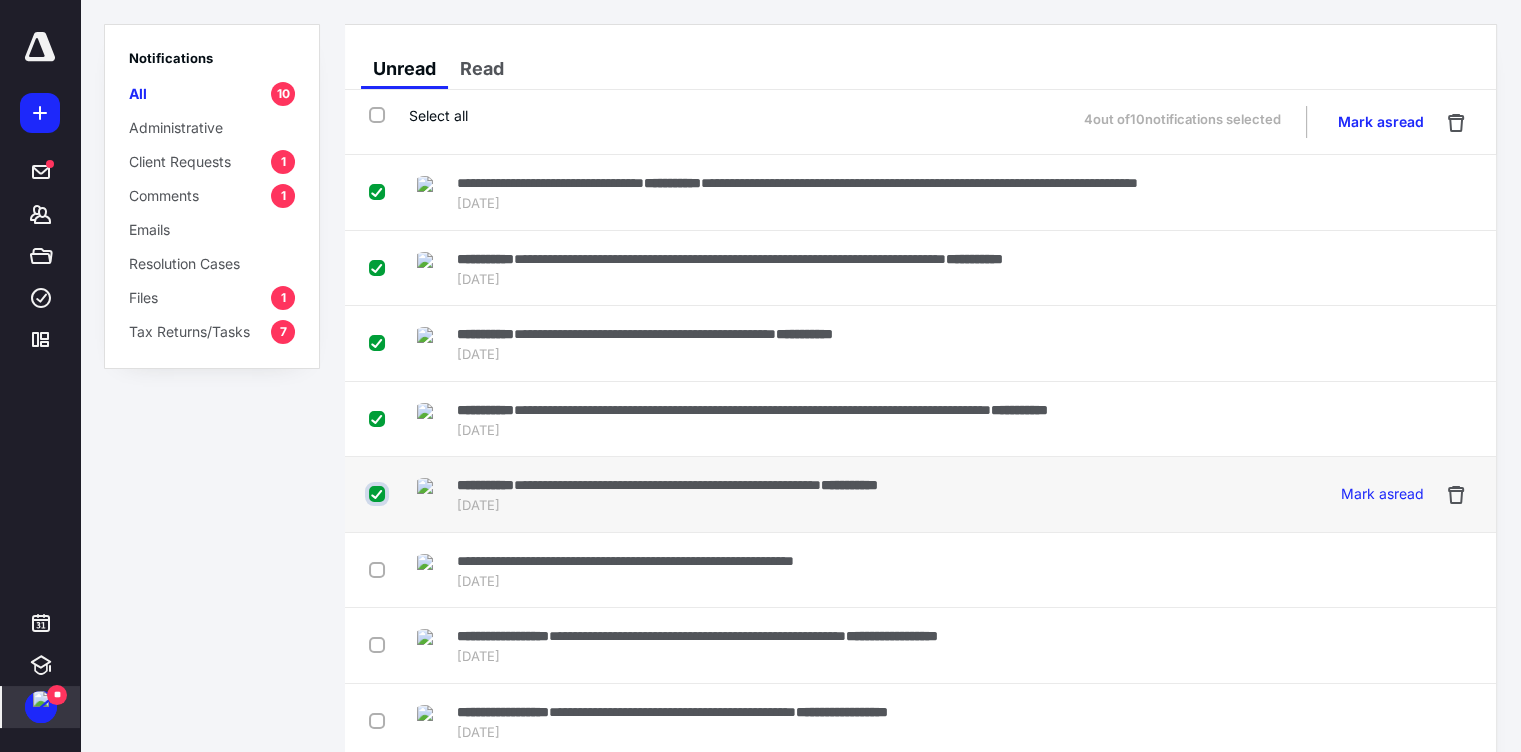 checkbox on "true" 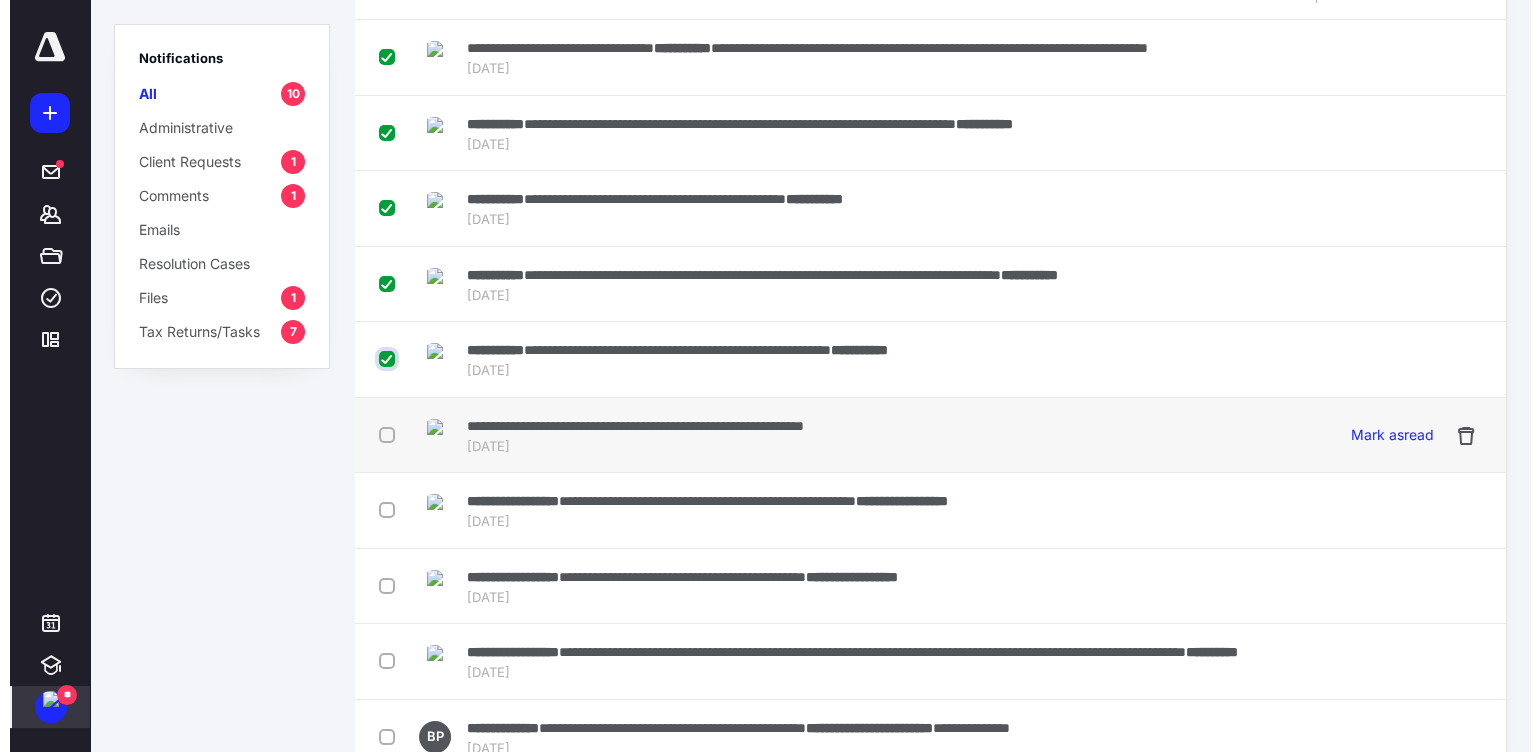 scroll, scrollTop: 0, scrollLeft: 0, axis: both 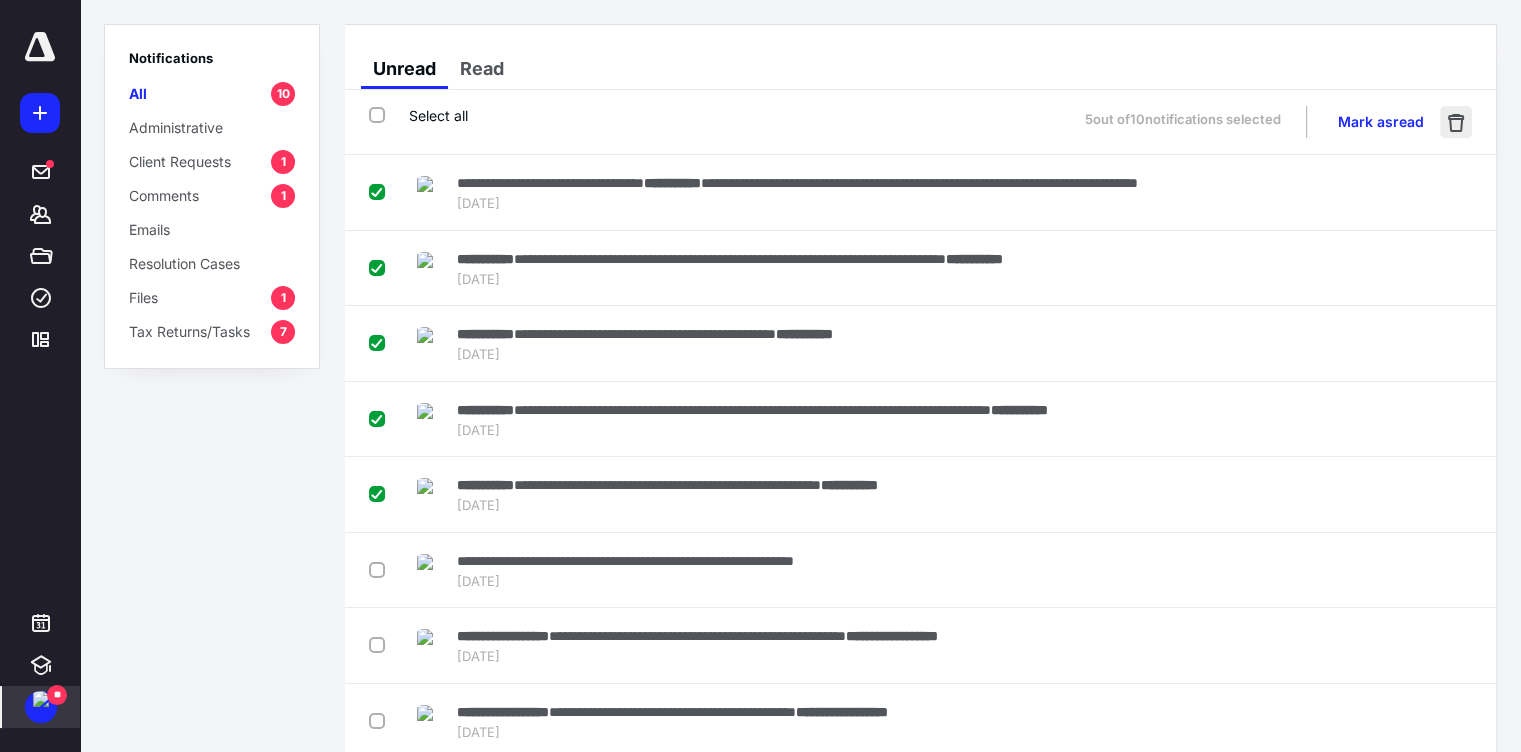 click at bounding box center (1456, 122) 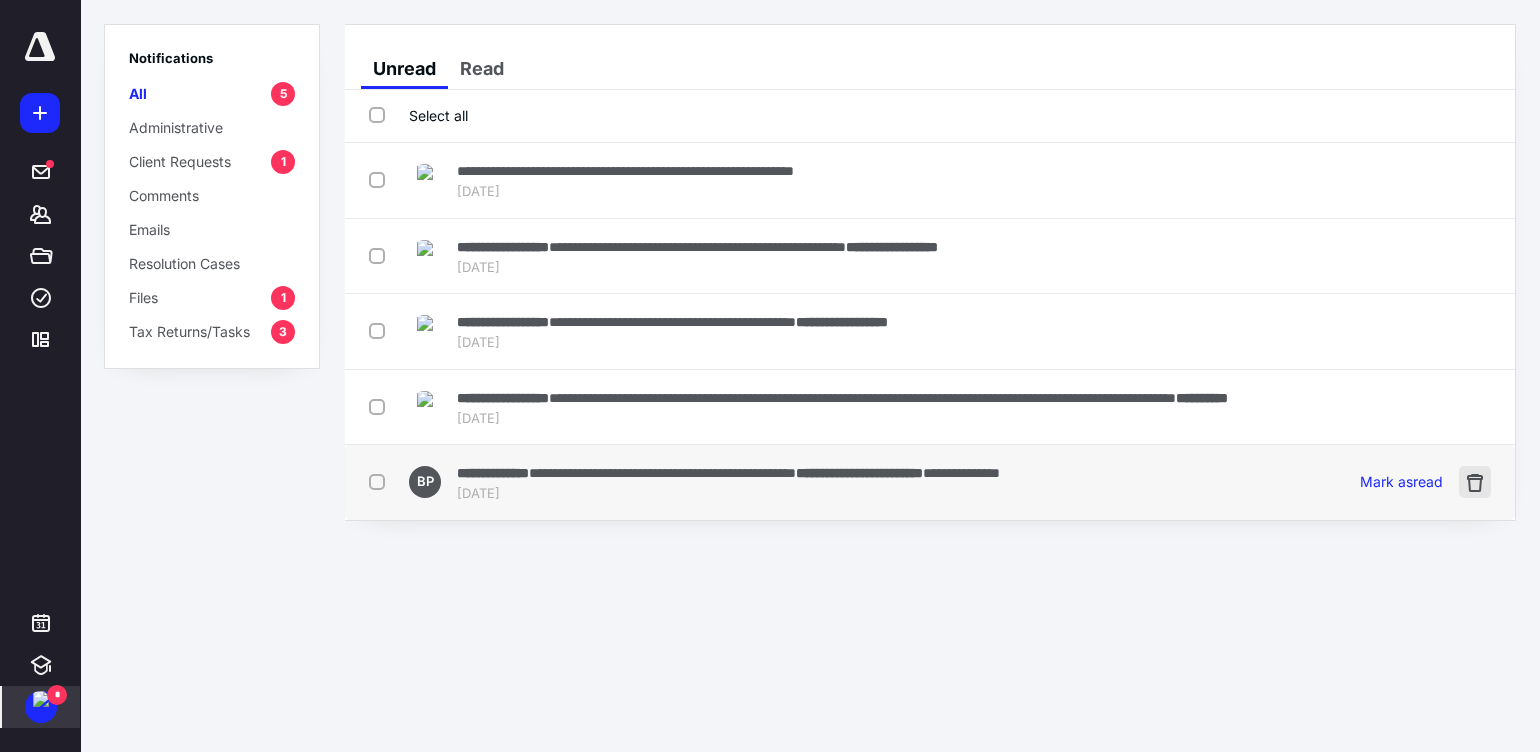 click at bounding box center (1475, 482) 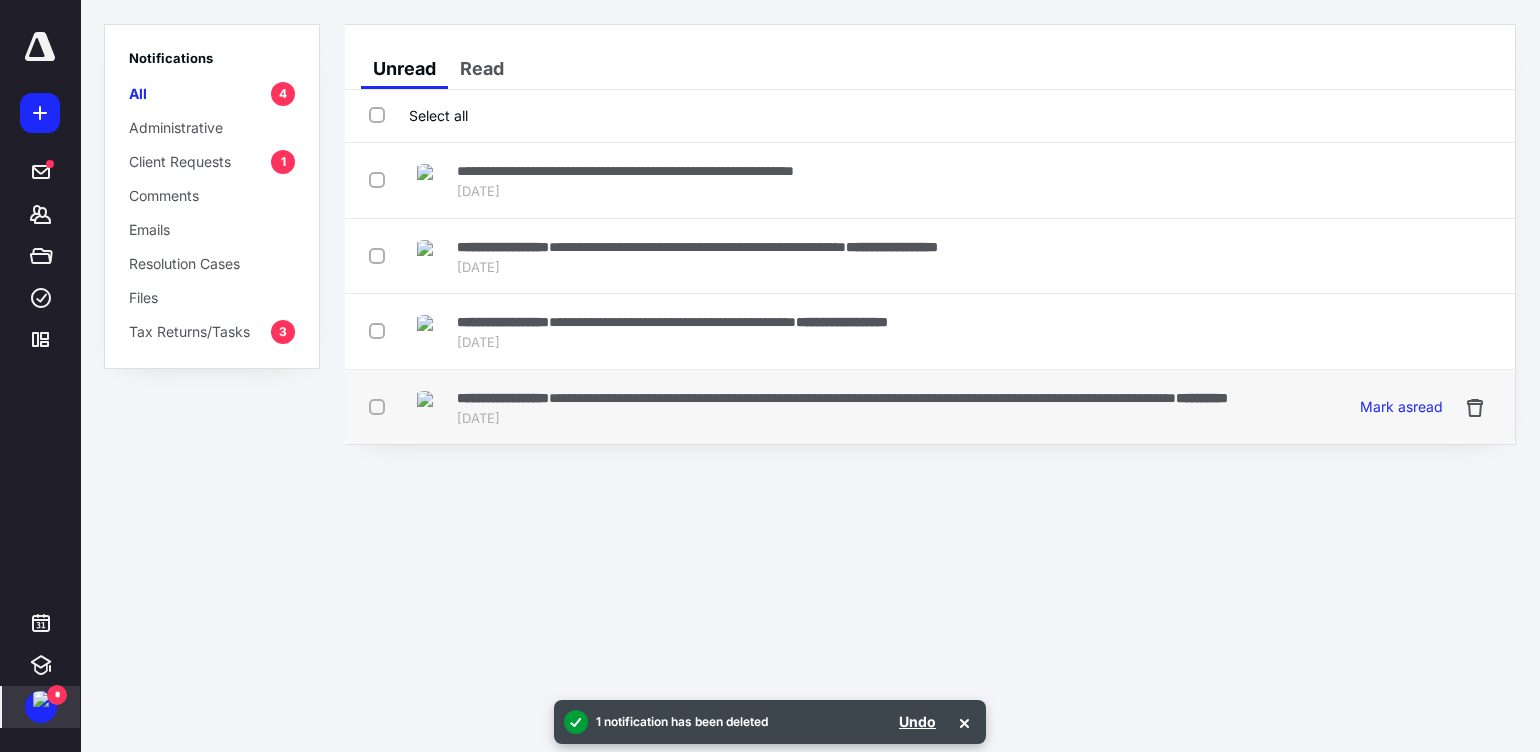 click at bounding box center [381, 406] 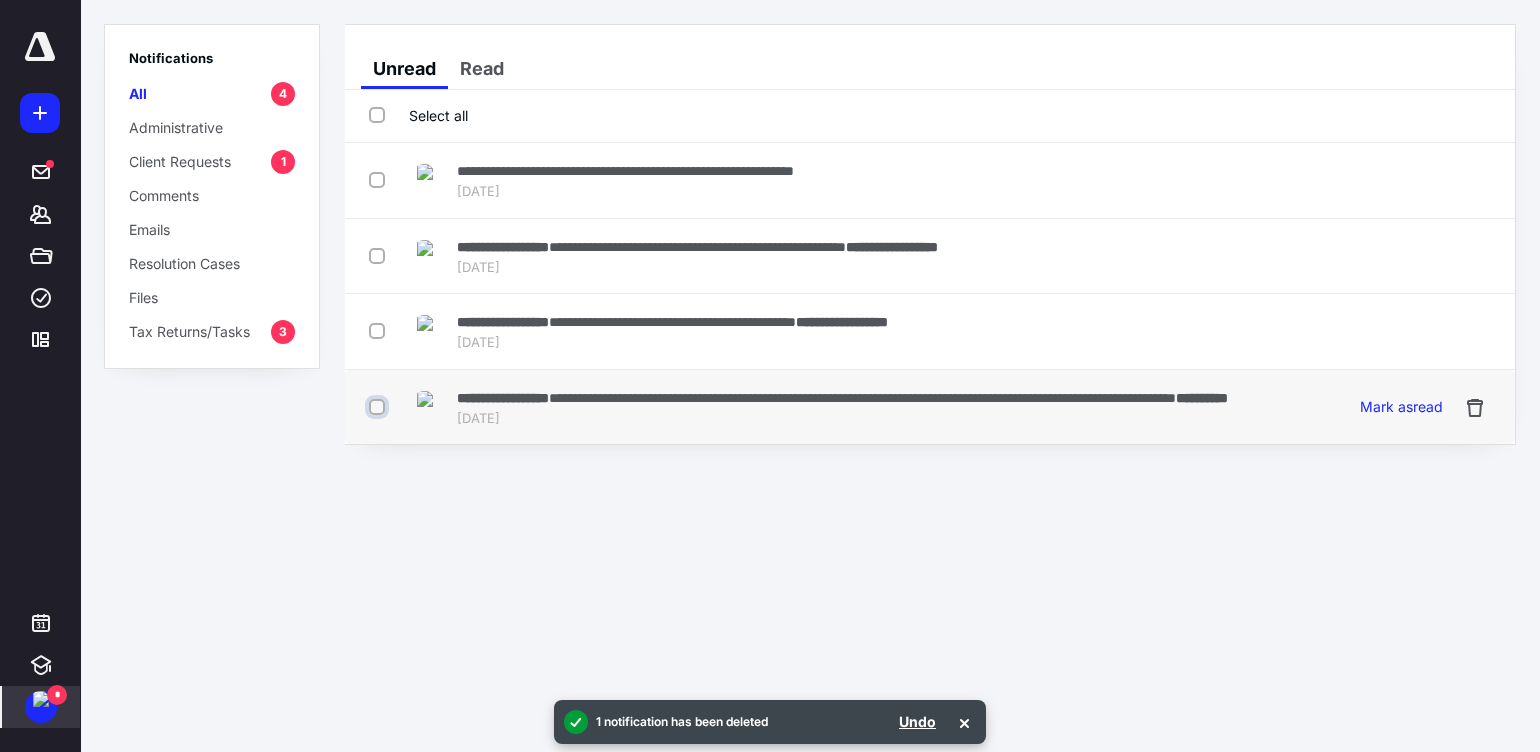 click at bounding box center (379, 407) 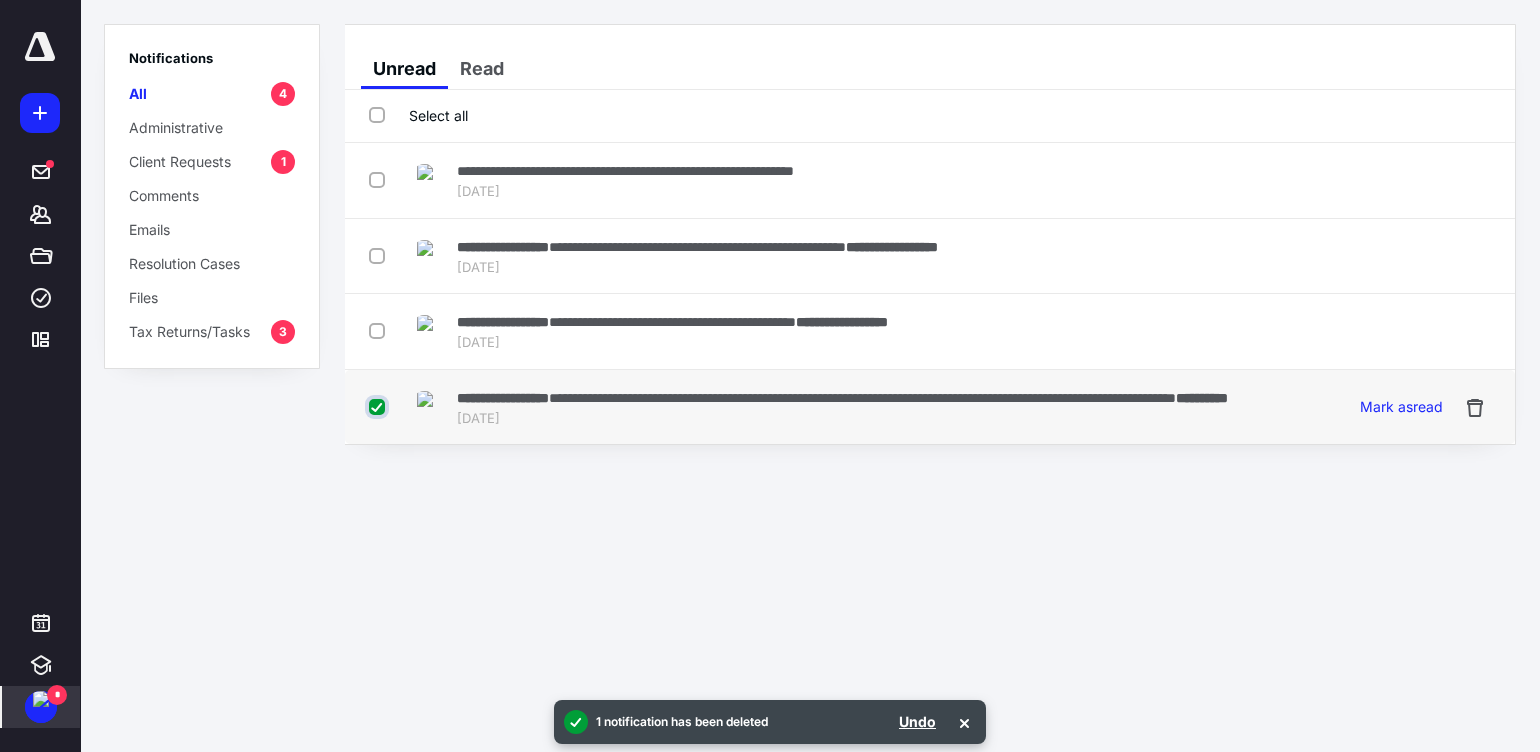 checkbox on "true" 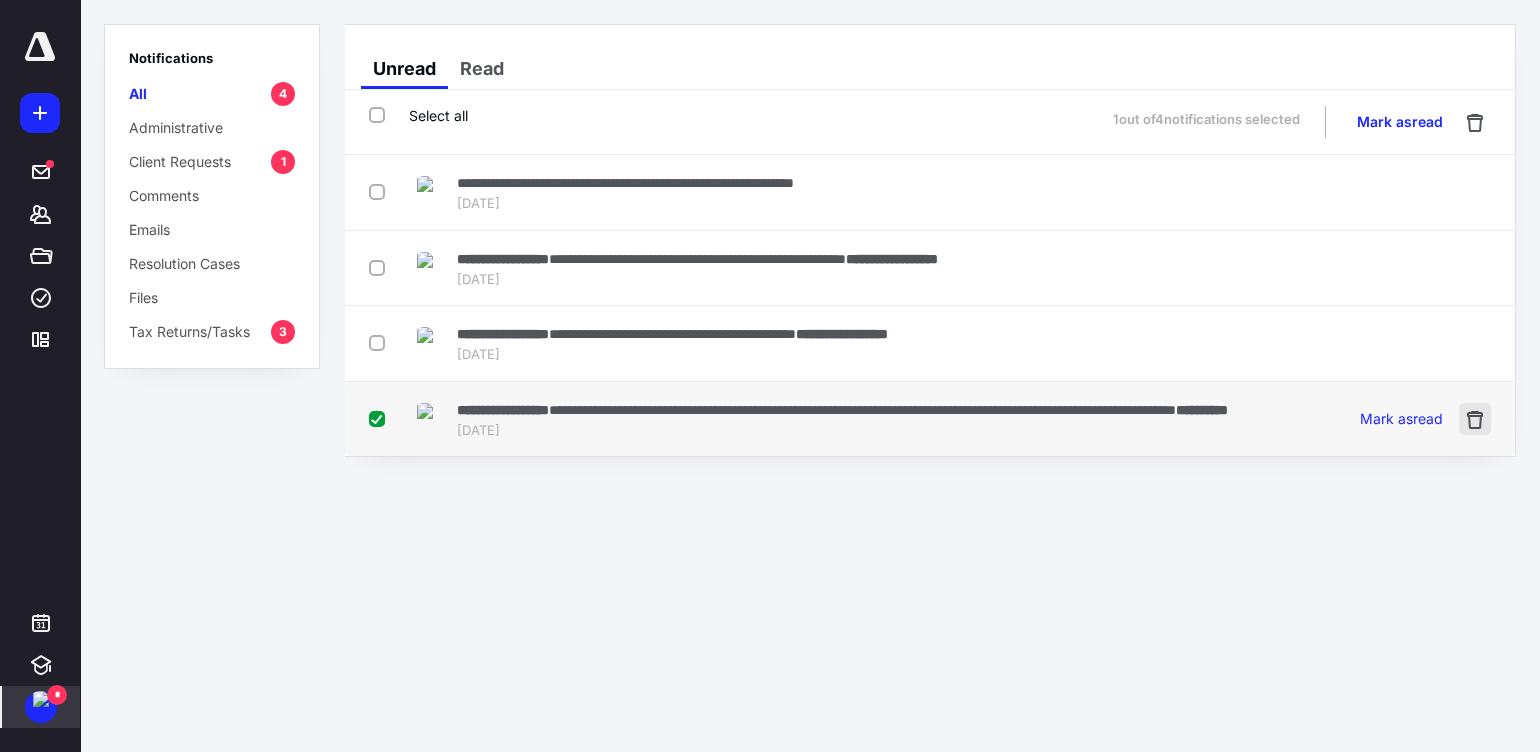 click at bounding box center (1475, 419) 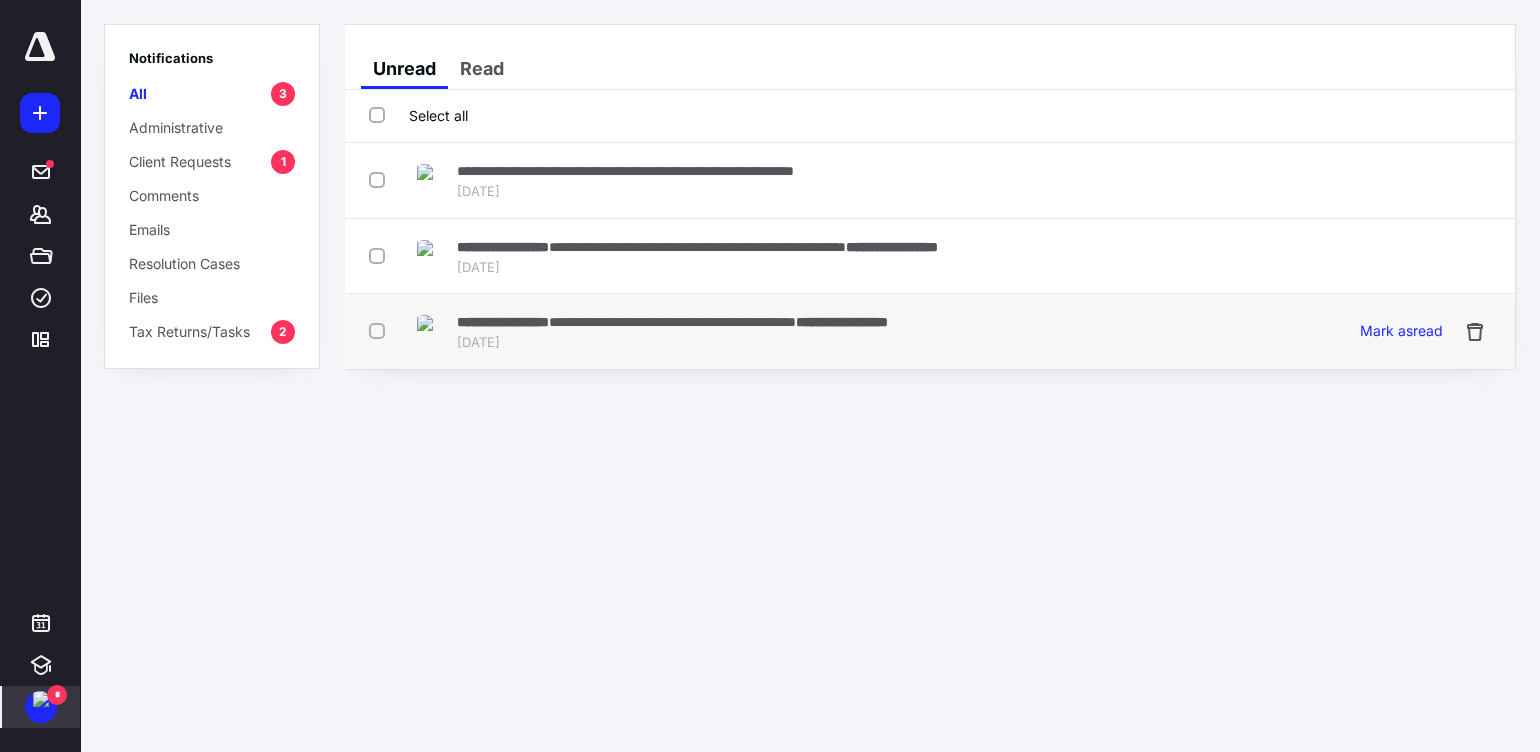 click on "**********" at bounding box center [672, 322] 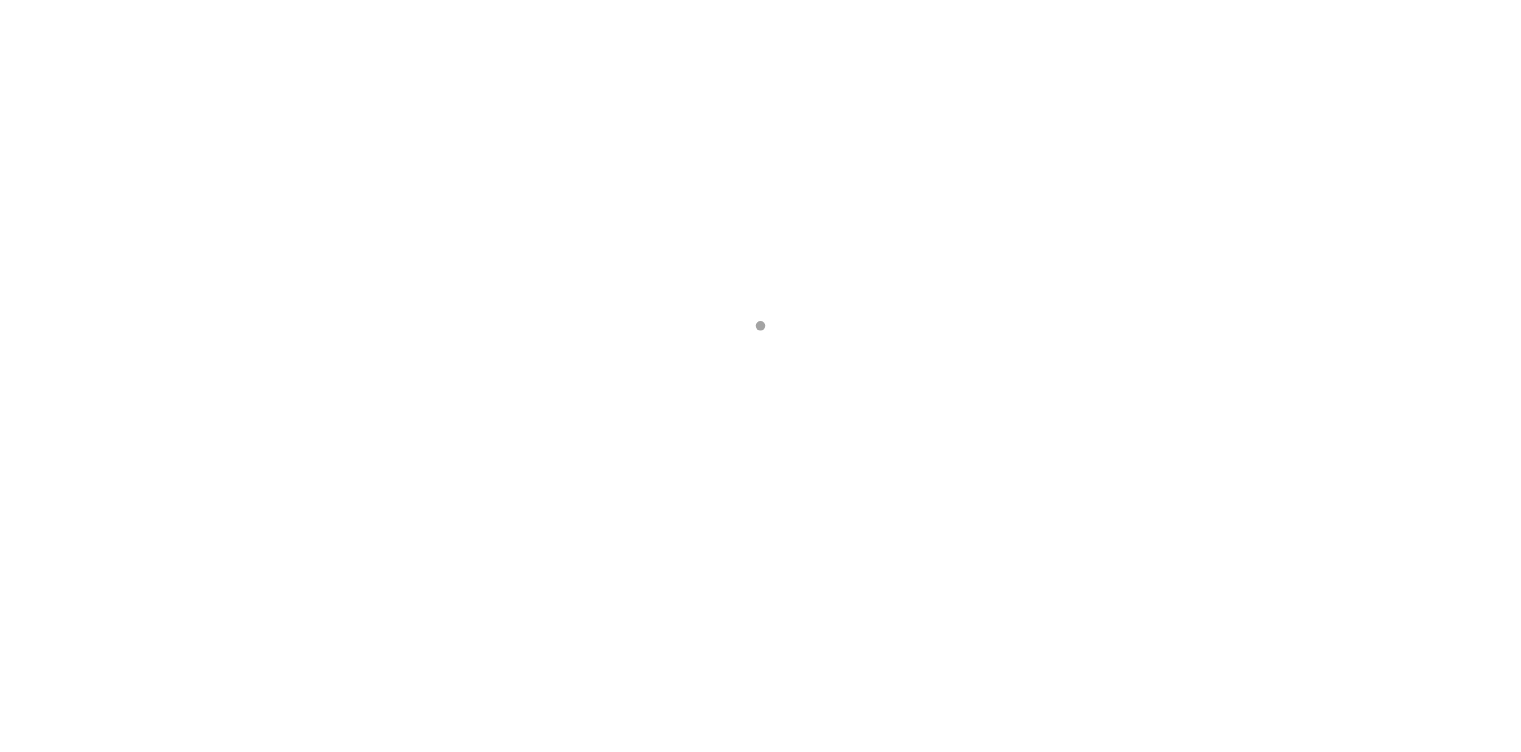 scroll, scrollTop: 0, scrollLeft: 0, axis: both 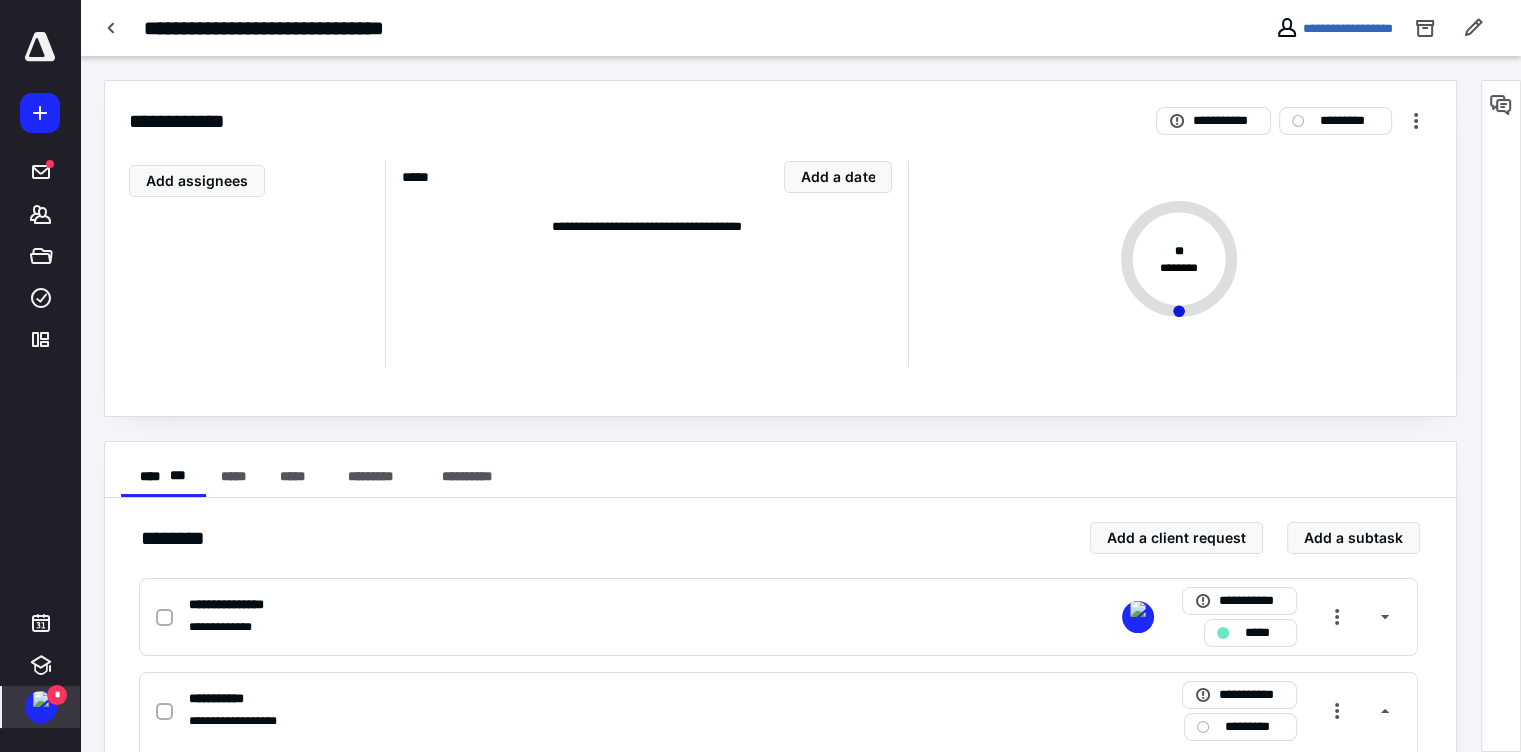 click at bounding box center (41, 699) 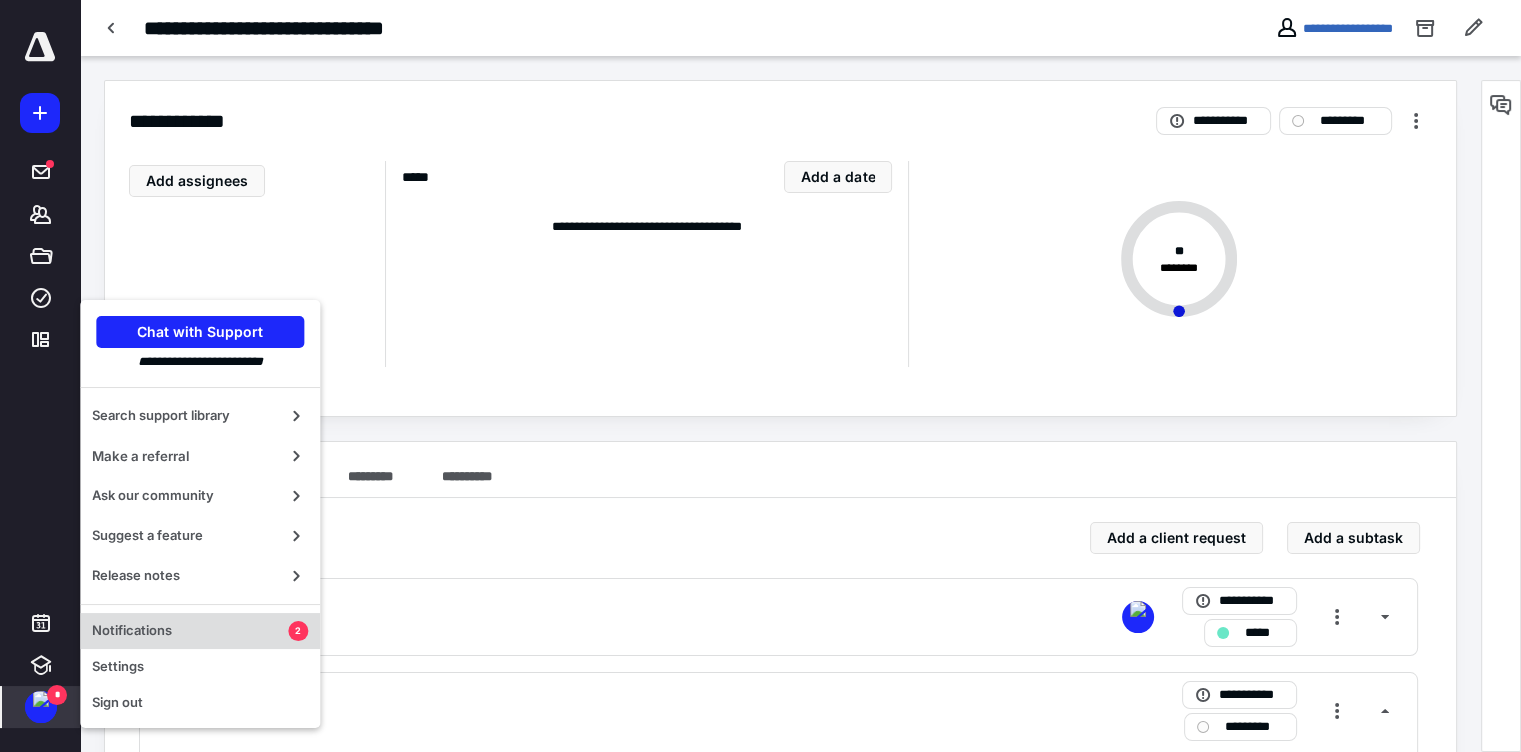 click on "Notifications" at bounding box center (190, 631) 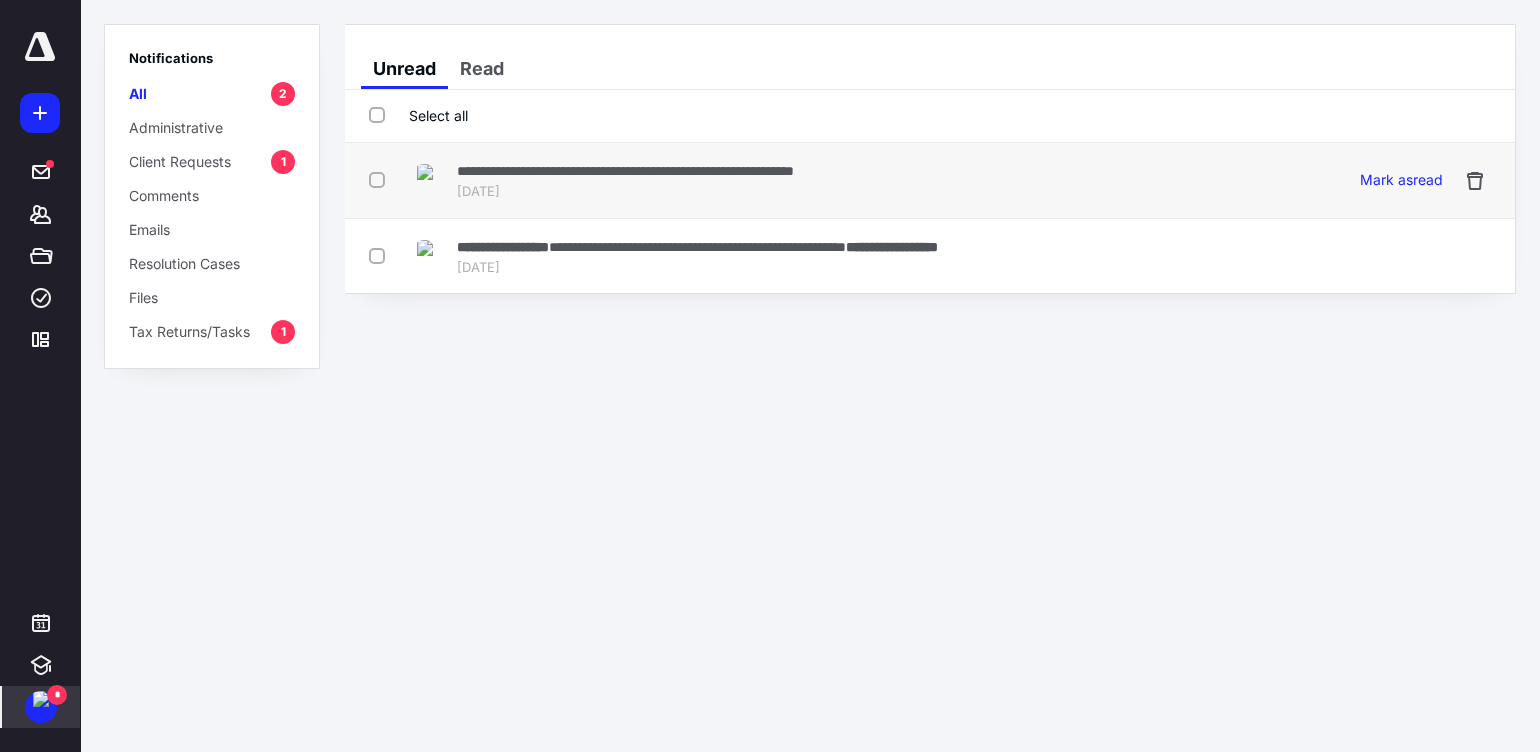 click on "Jul 9, 2025" at bounding box center [625, 192] 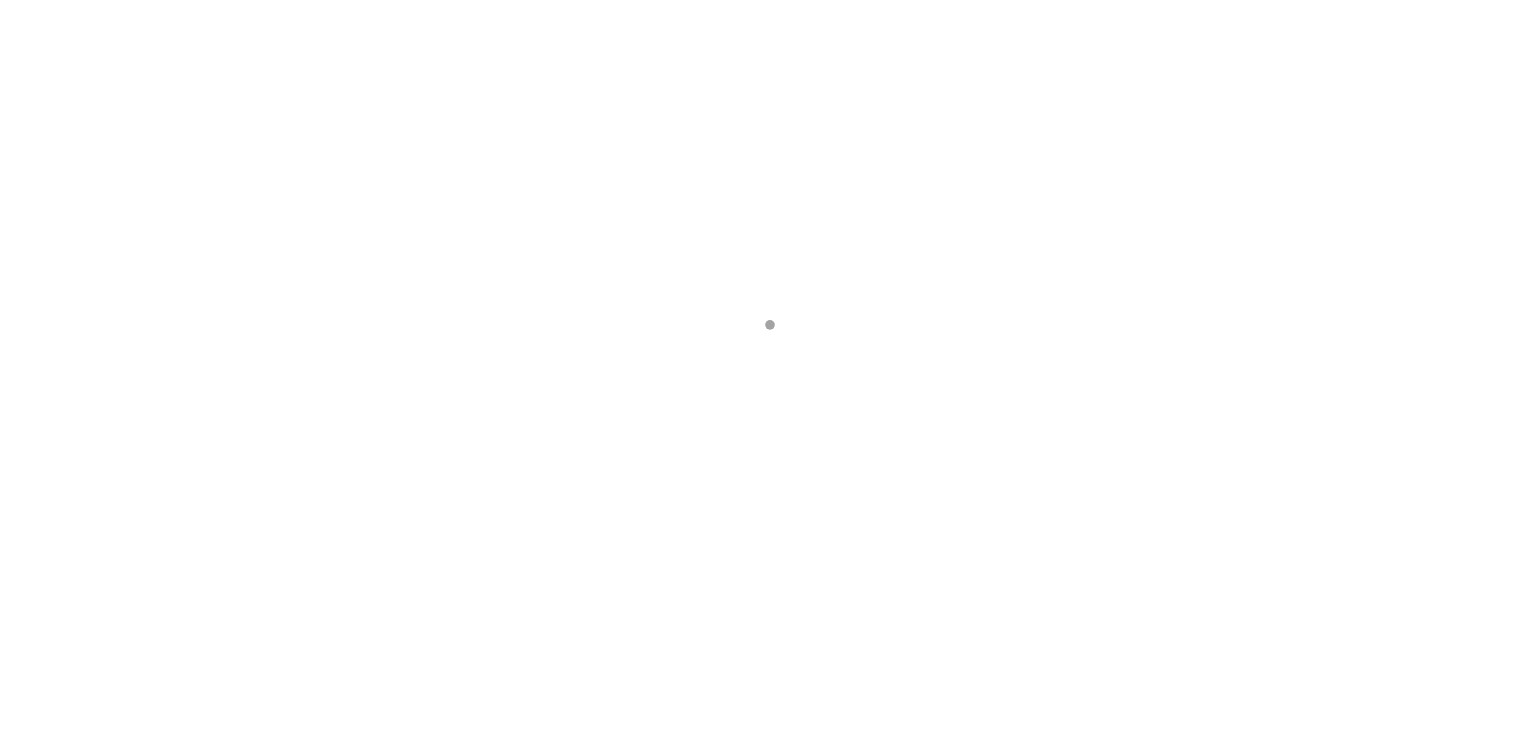 scroll, scrollTop: 0, scrollLeft: 0, axis: both 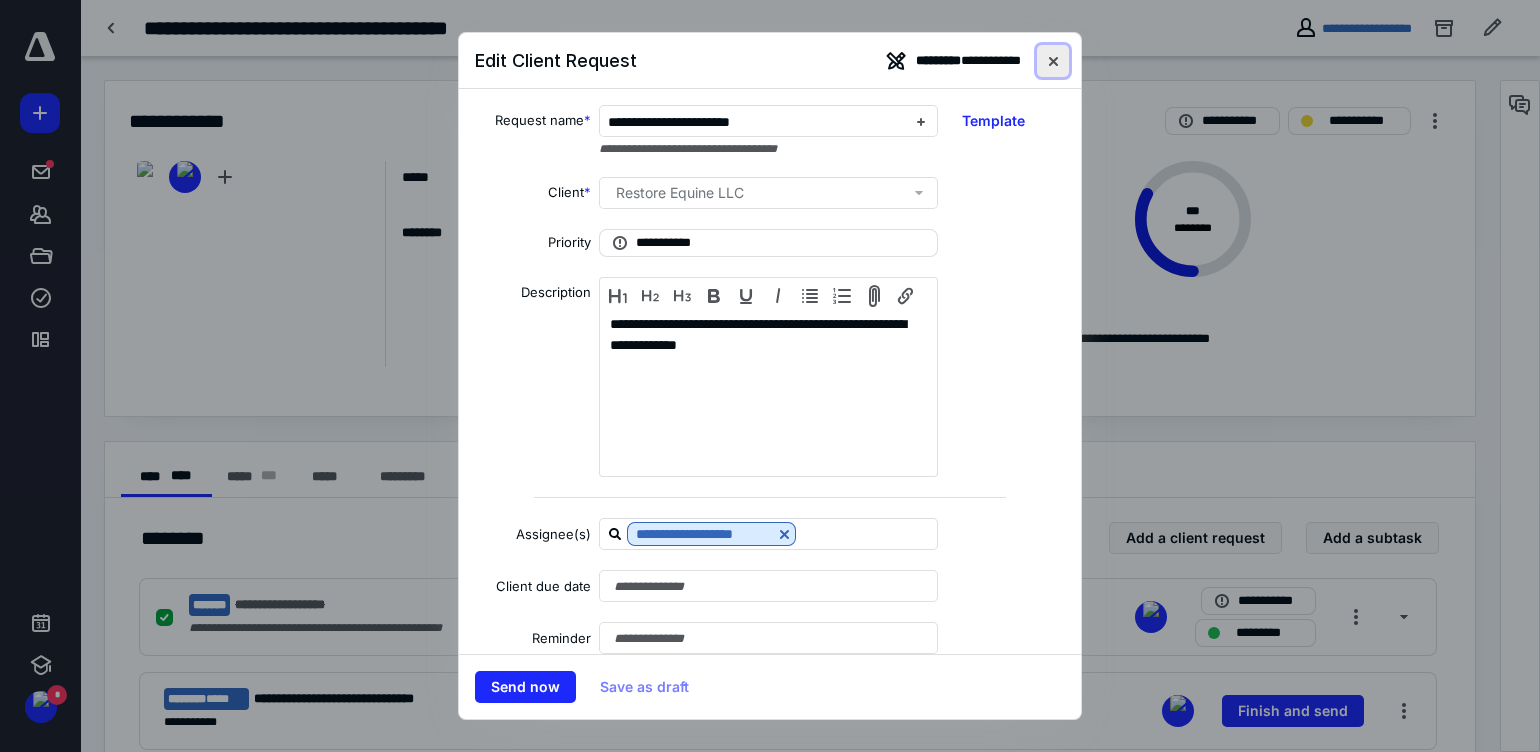 click at bounding box center (1053, 61) 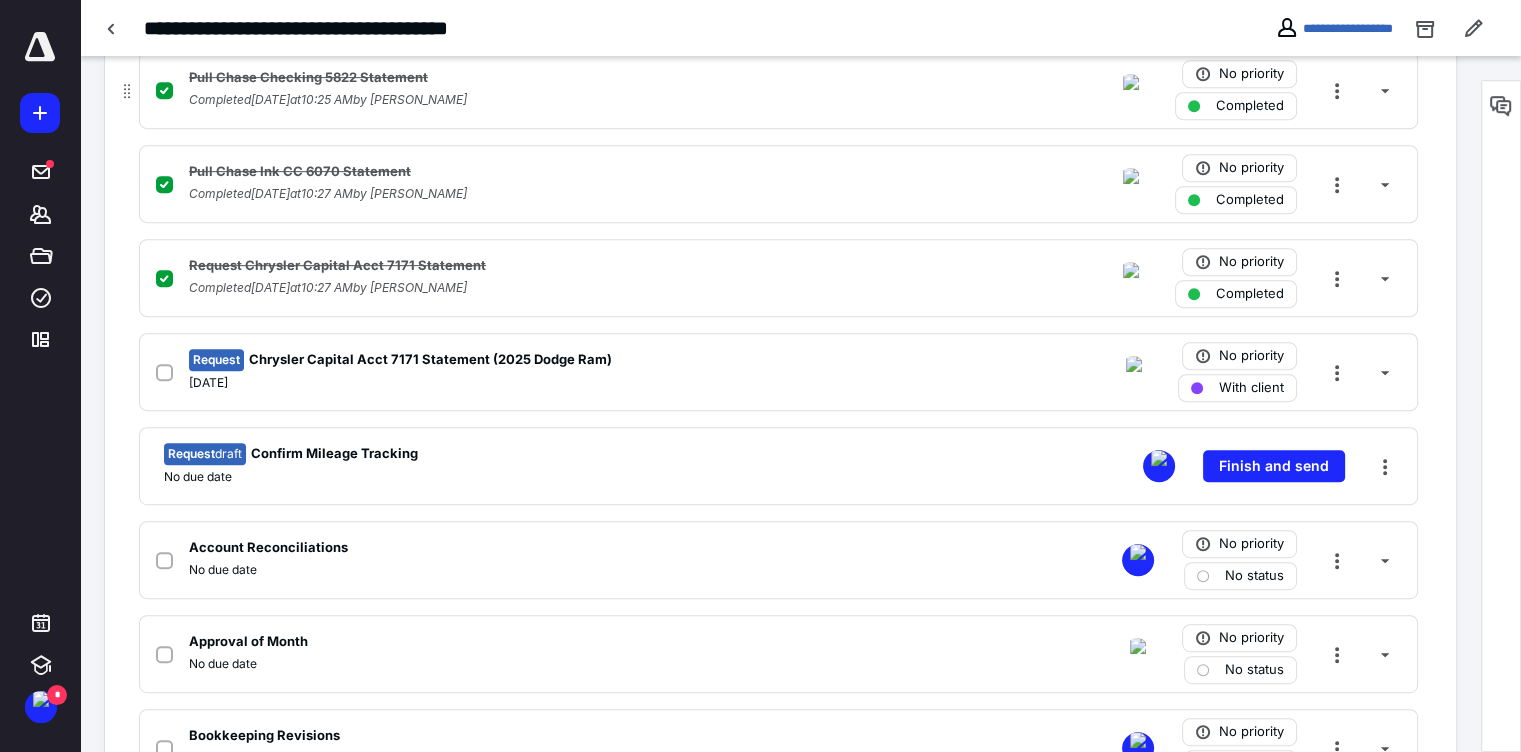 scroll, scrollTop: 1549, scrollLeft: 0, axis: vertical 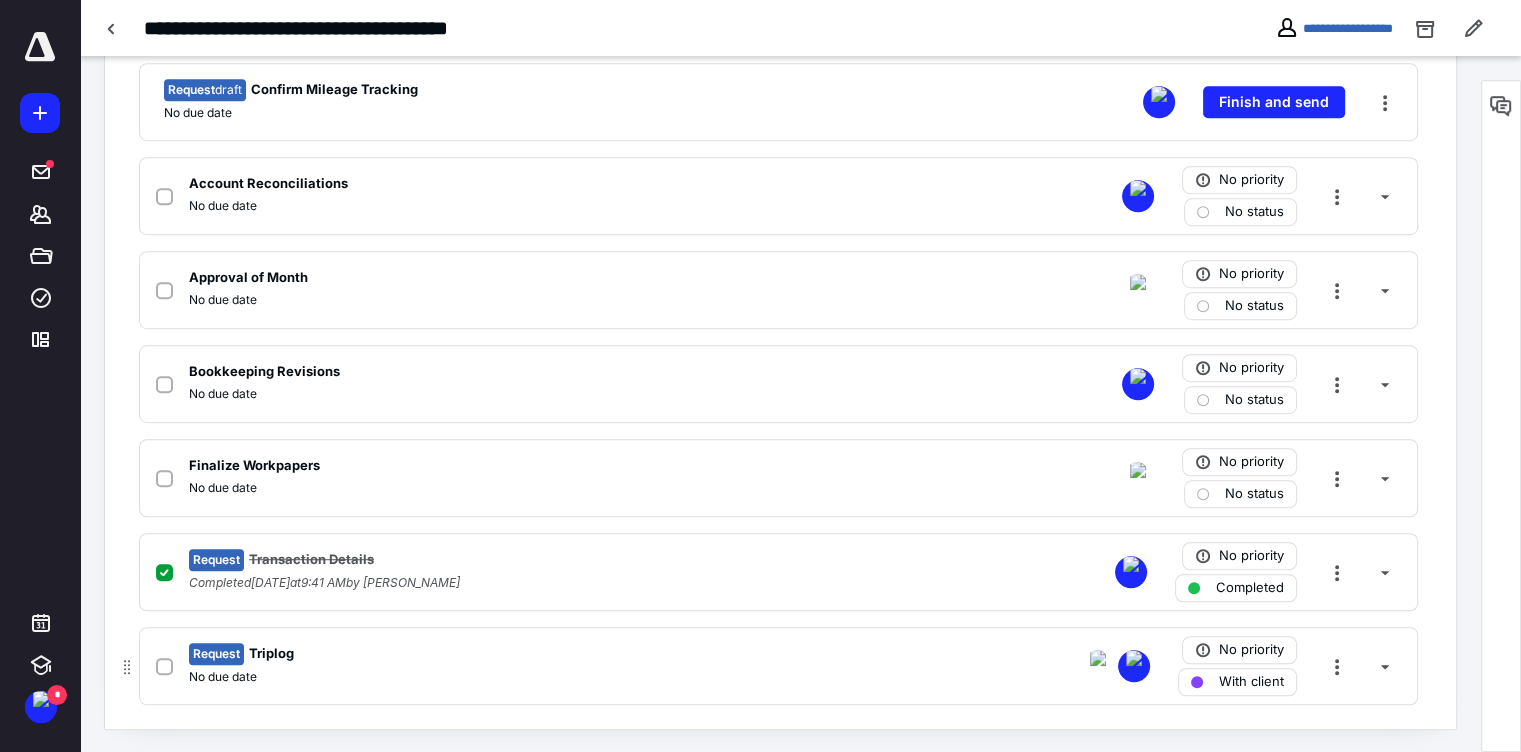 click on "No due date" at bounding box center (516, 677) 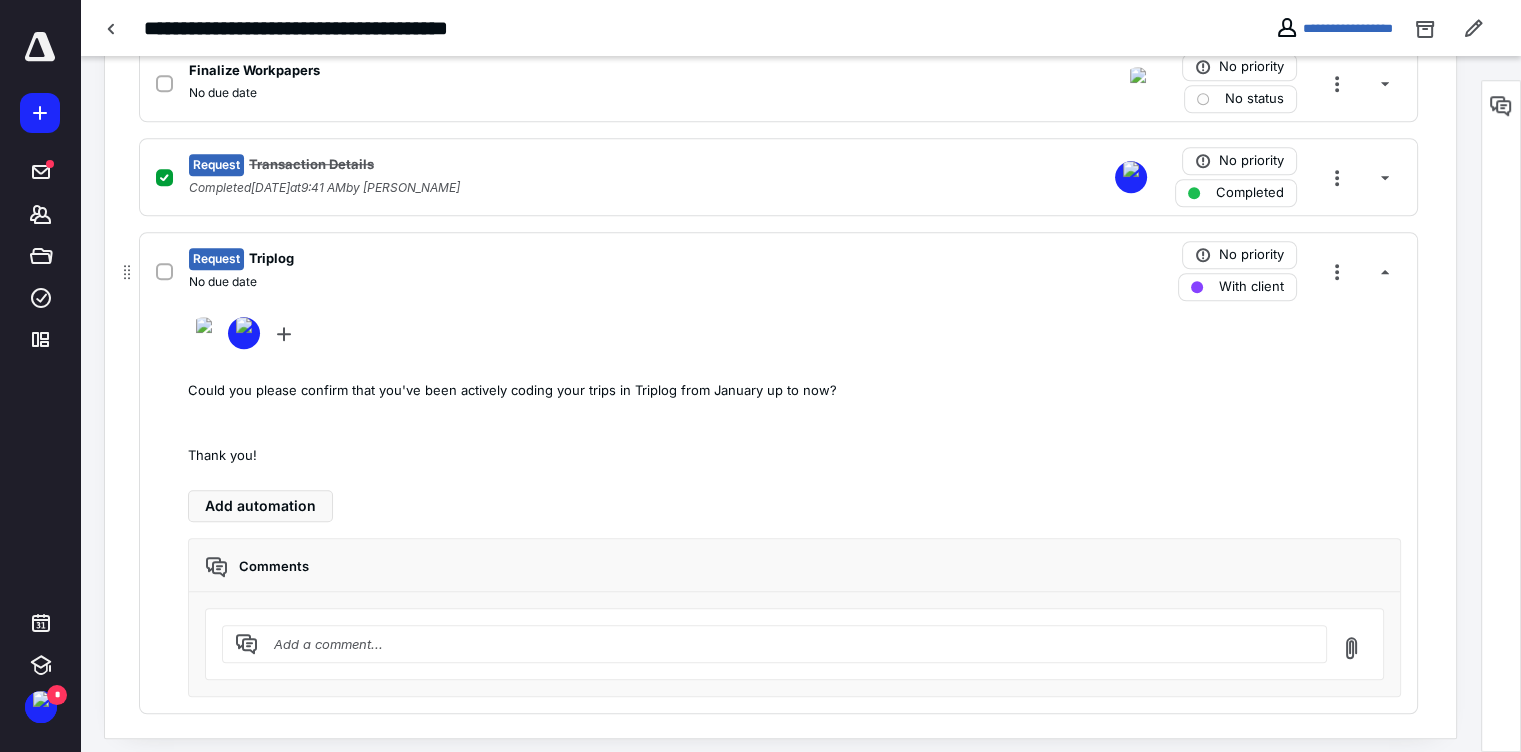 scroll, scrollTop: 1951, scrollLeft: 0, axis: vertical 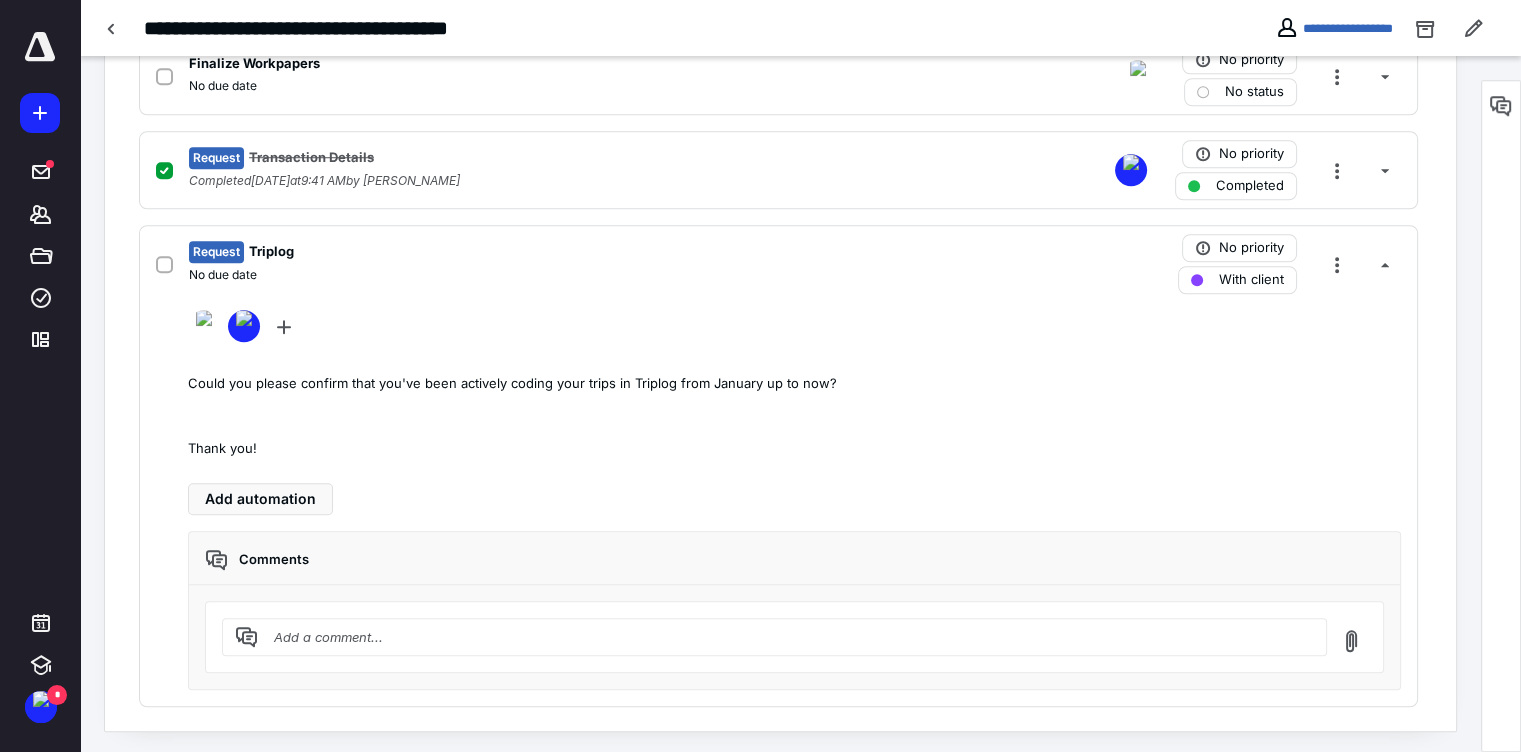 click at bounding box center [1385, 264] 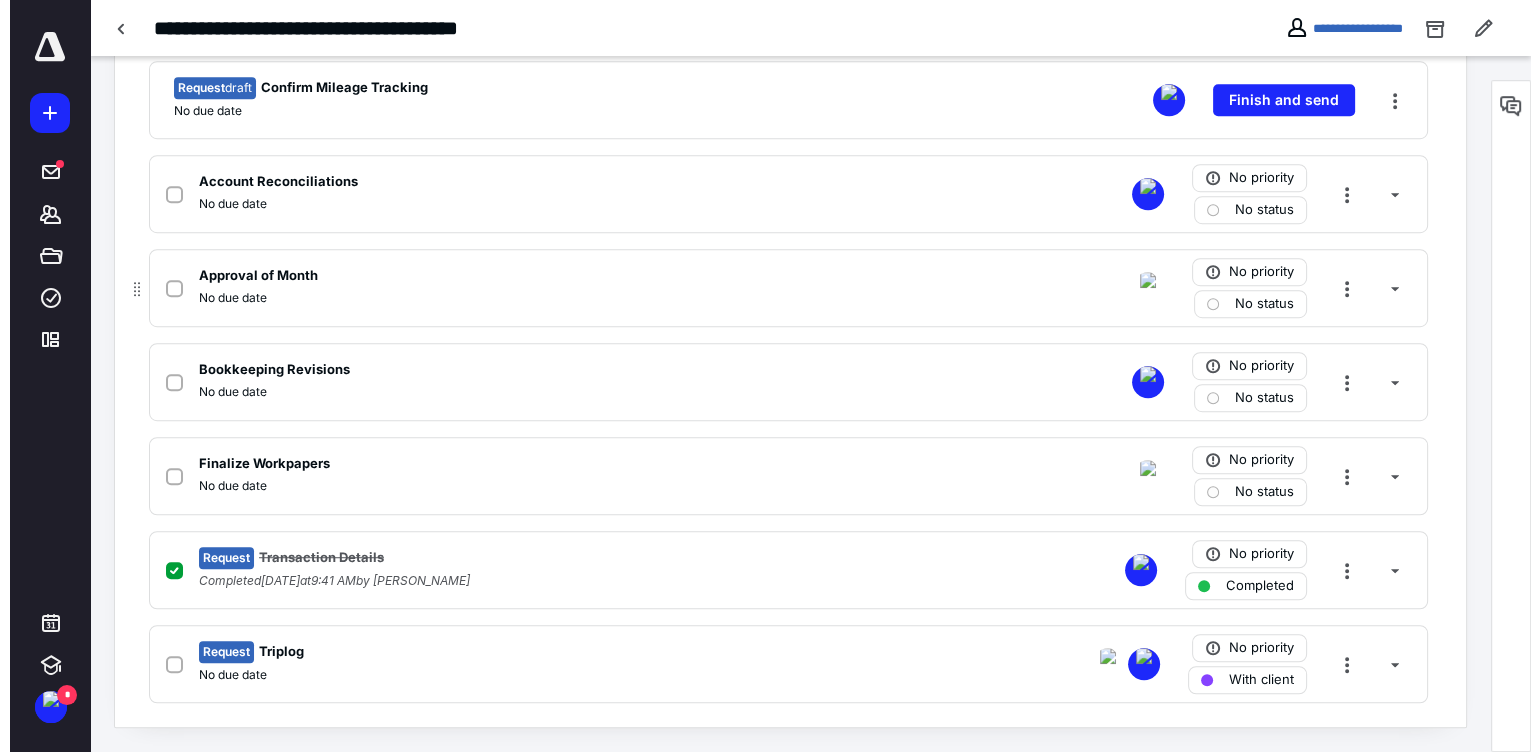 scroll, scrollTop: 1549, scrollLeft: 0, axis: vertical 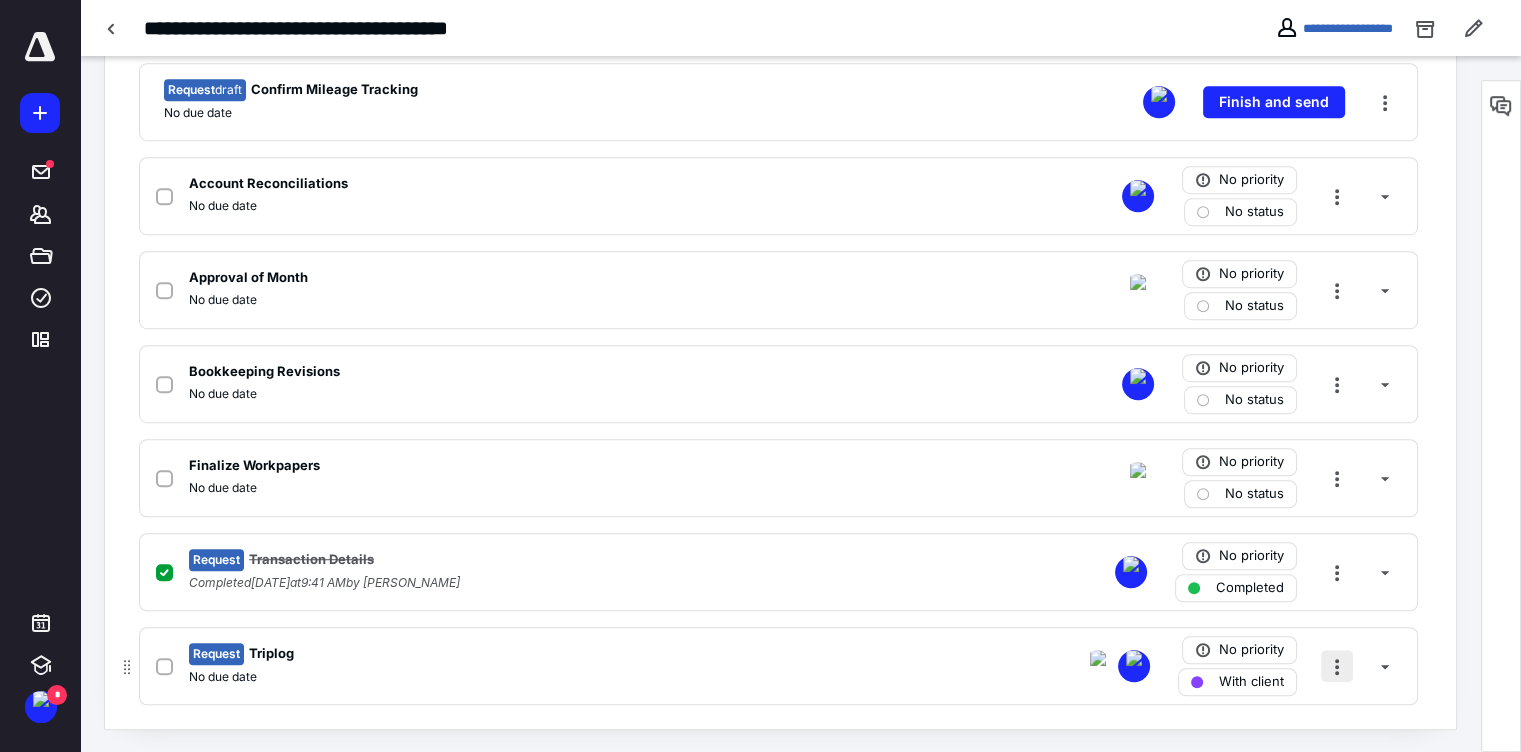 click at bounding box center [1337, 666] 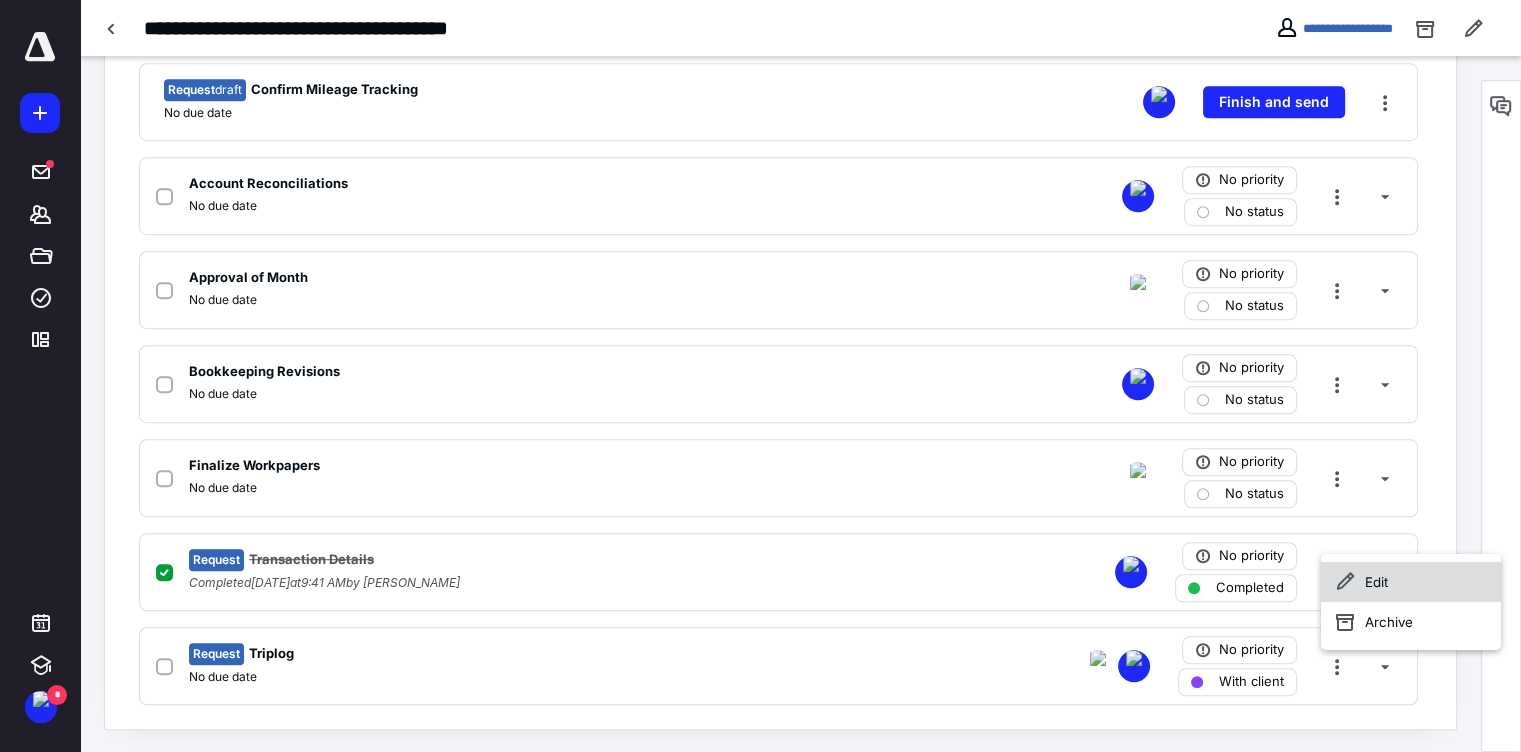 click on "Edit" at bounding box center [1411, 582] 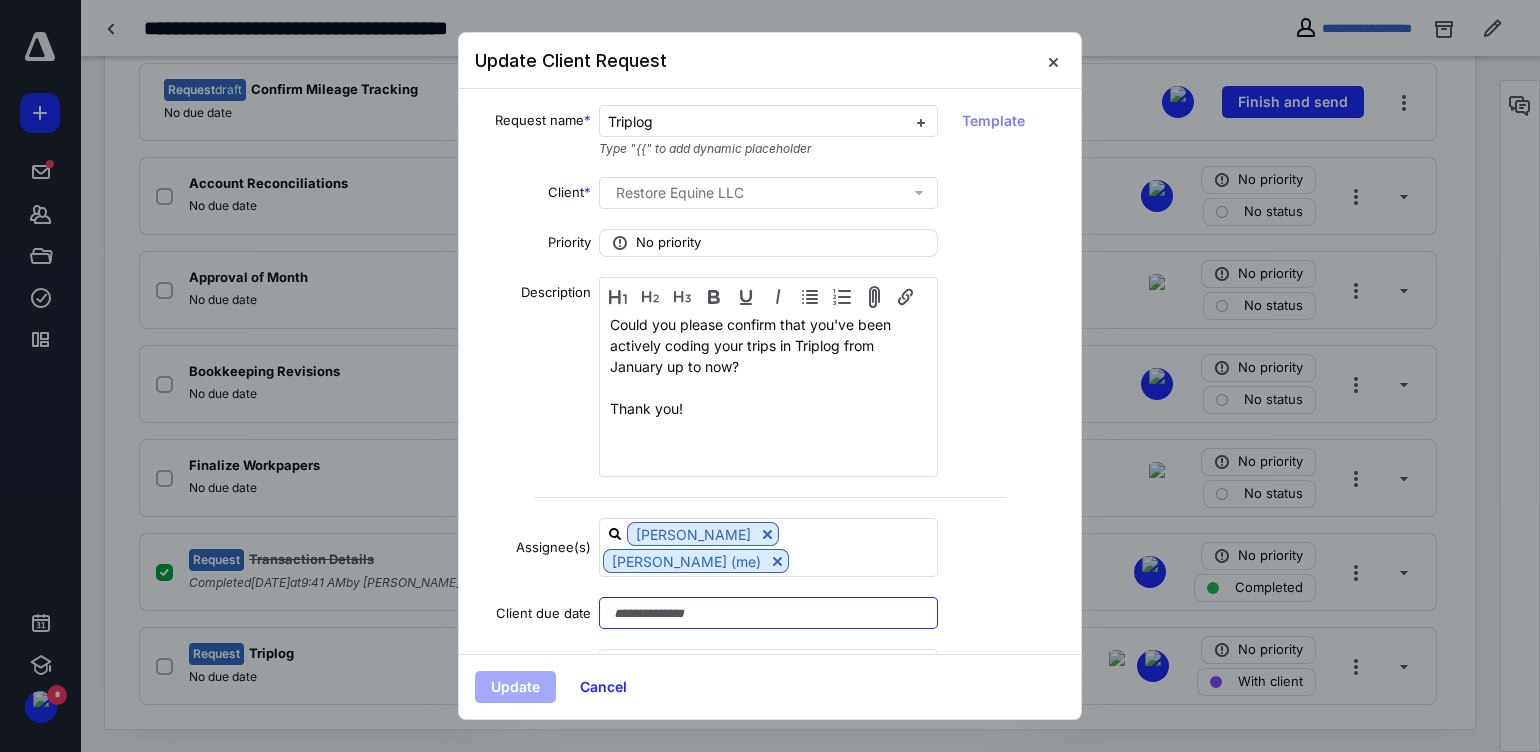 click at bounding box center (768, 613) 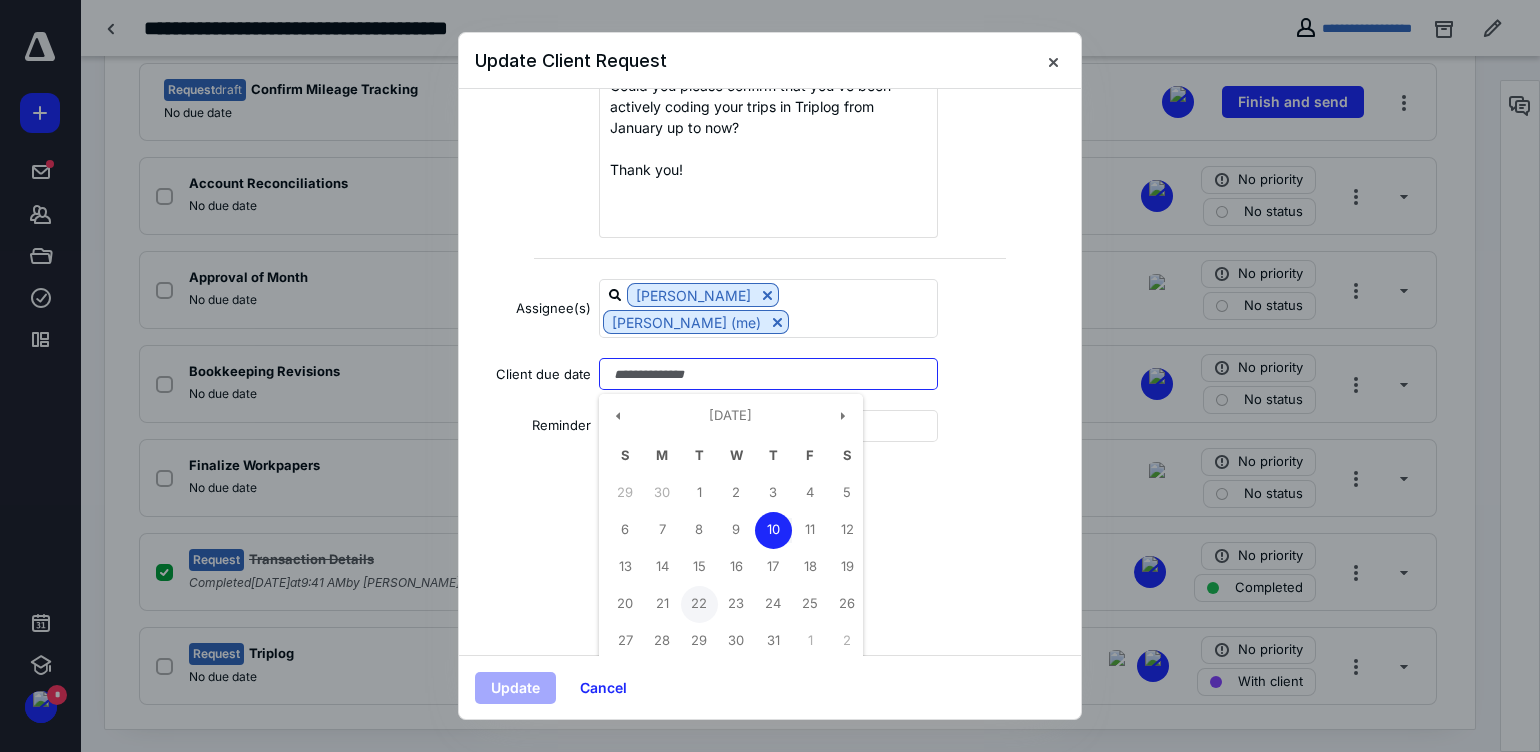 scroll, scrollTop: 249, scrollLeft: 0, axis: vertical 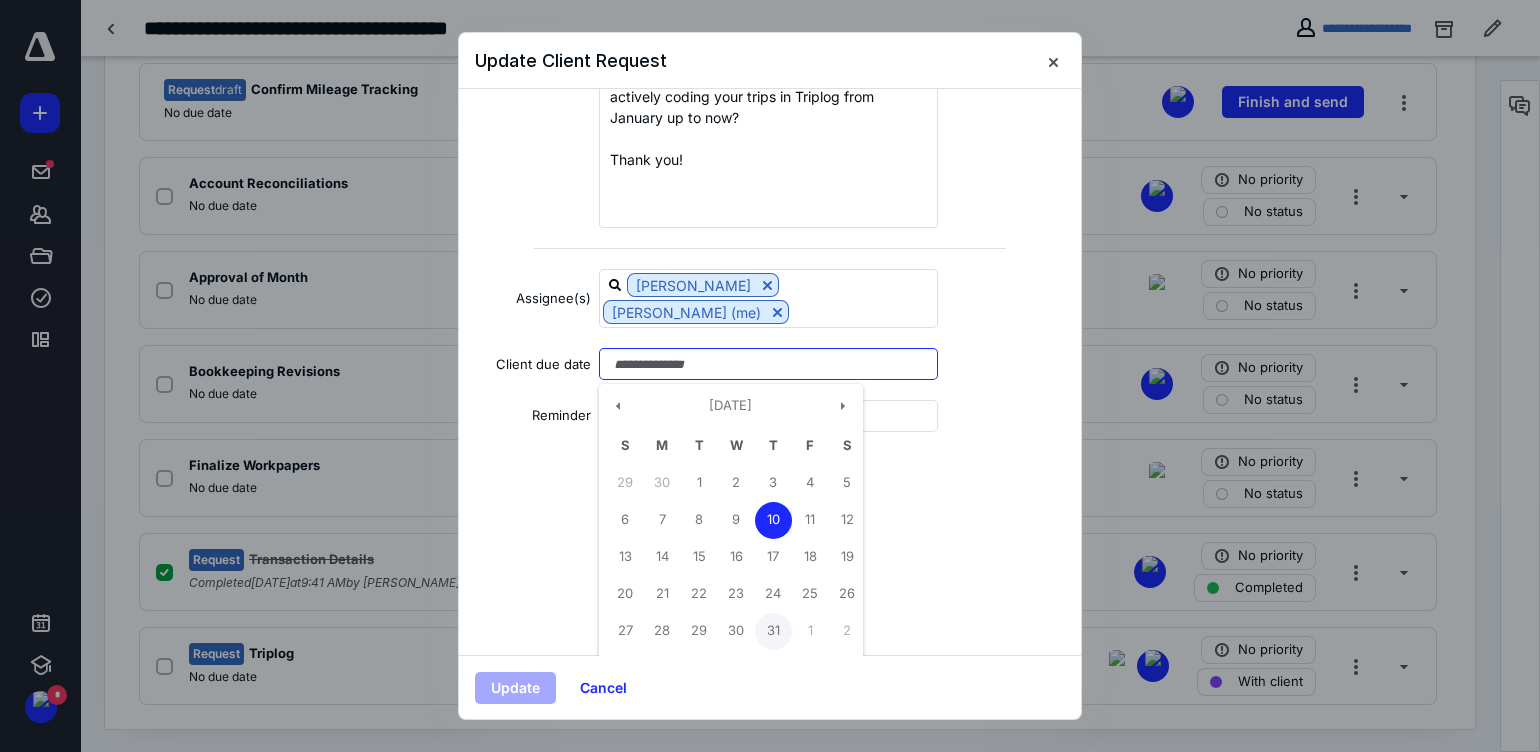 click on "31" at bounding box center (773, 631) 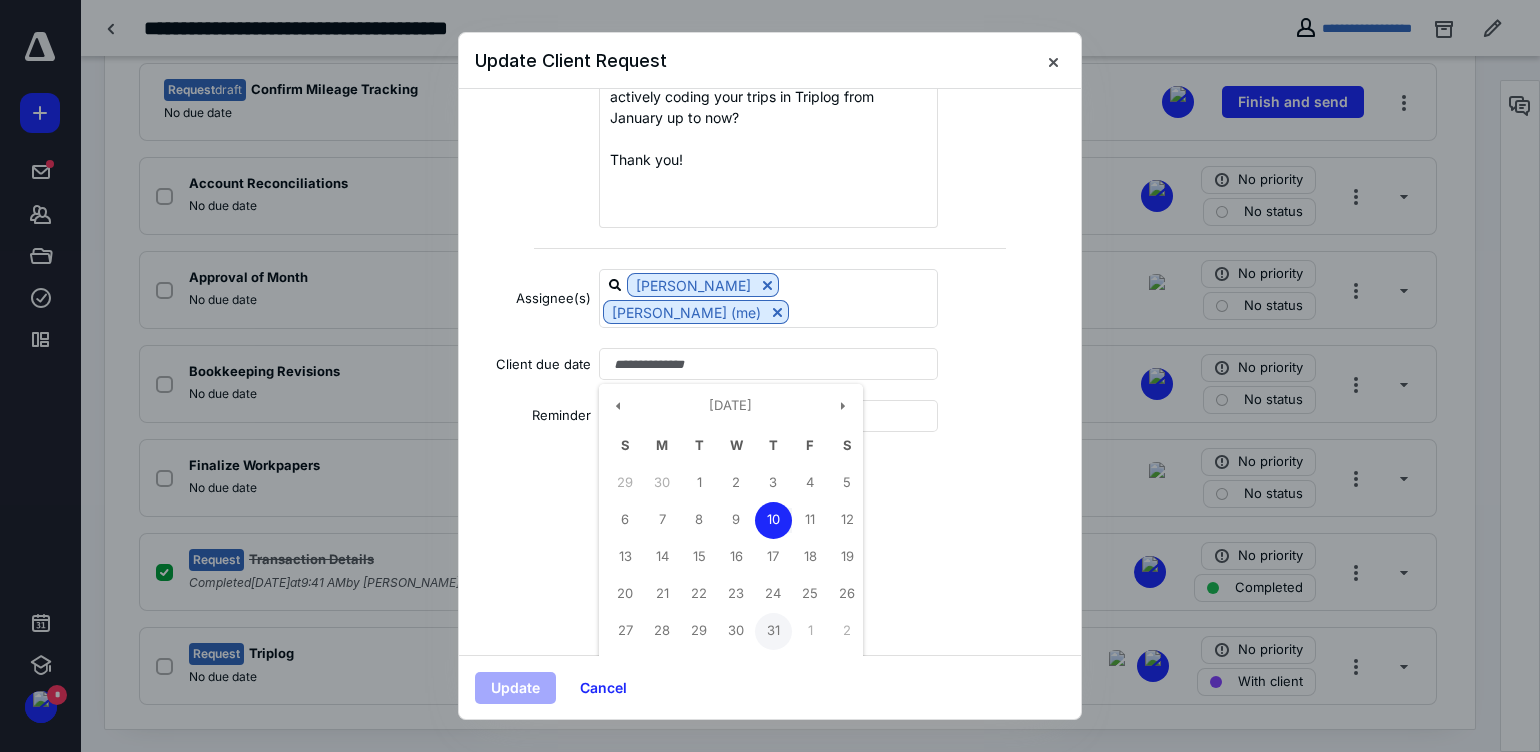 type on "**********" 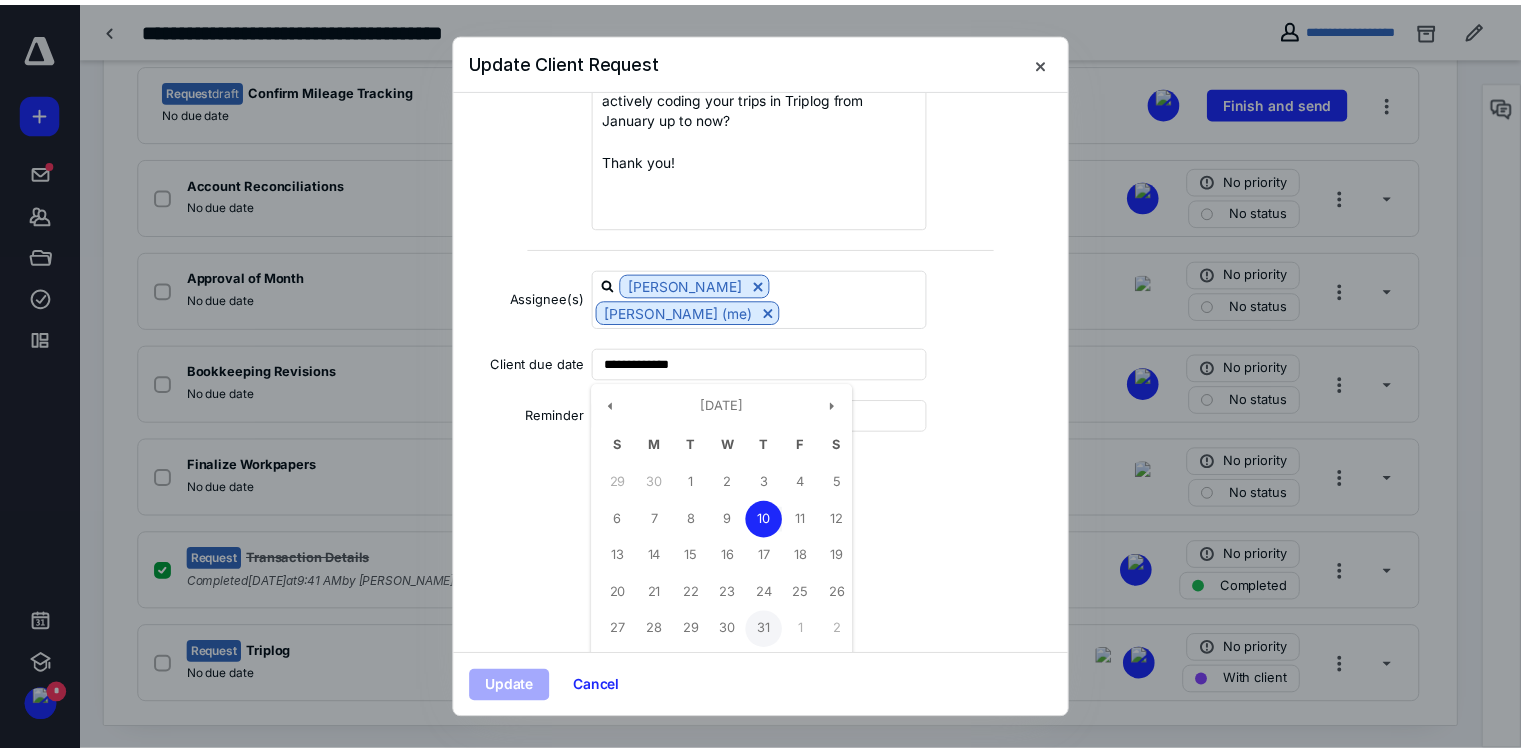 scroll, scrollTop: 61, scrollLeft: 0, axis: vertical 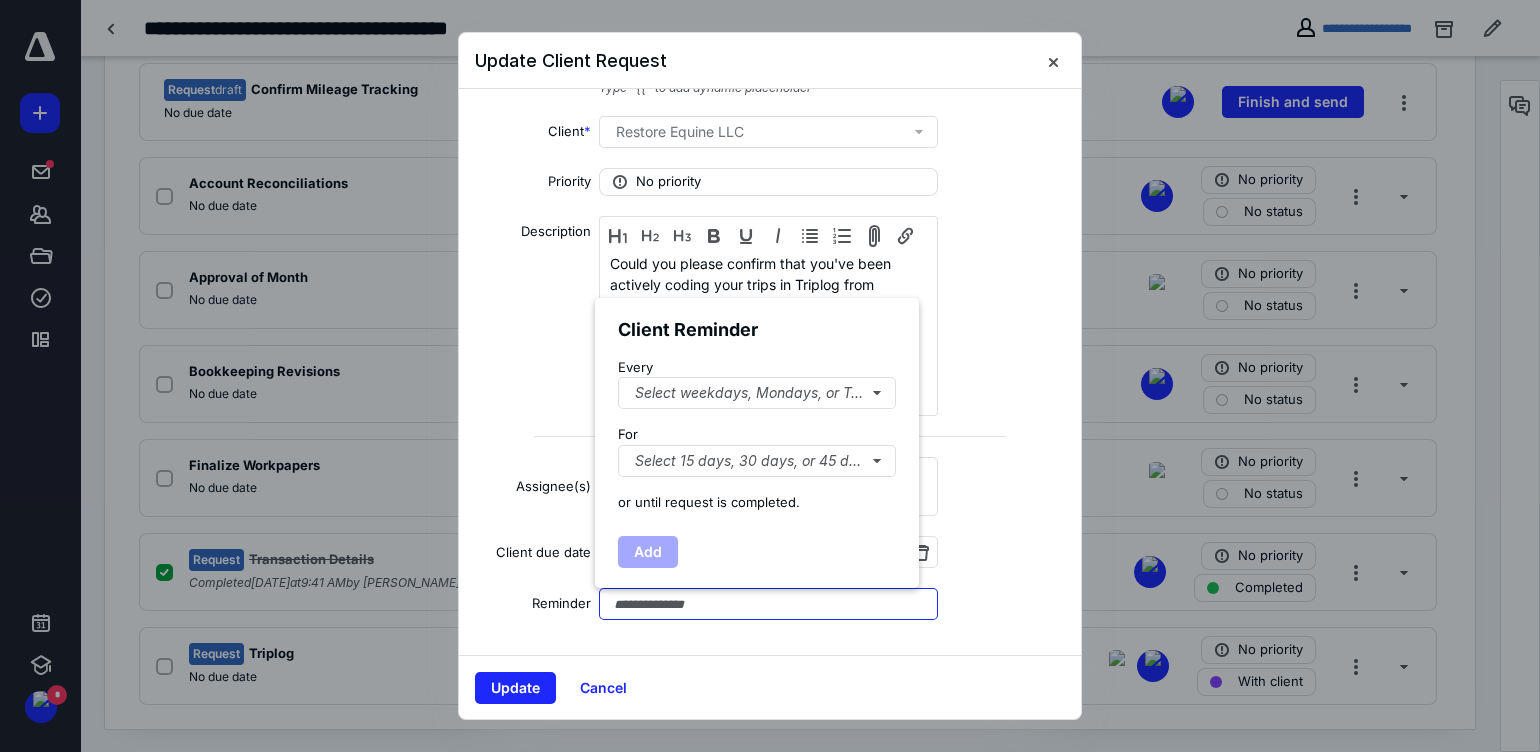 click at bounding box center (768, 604) 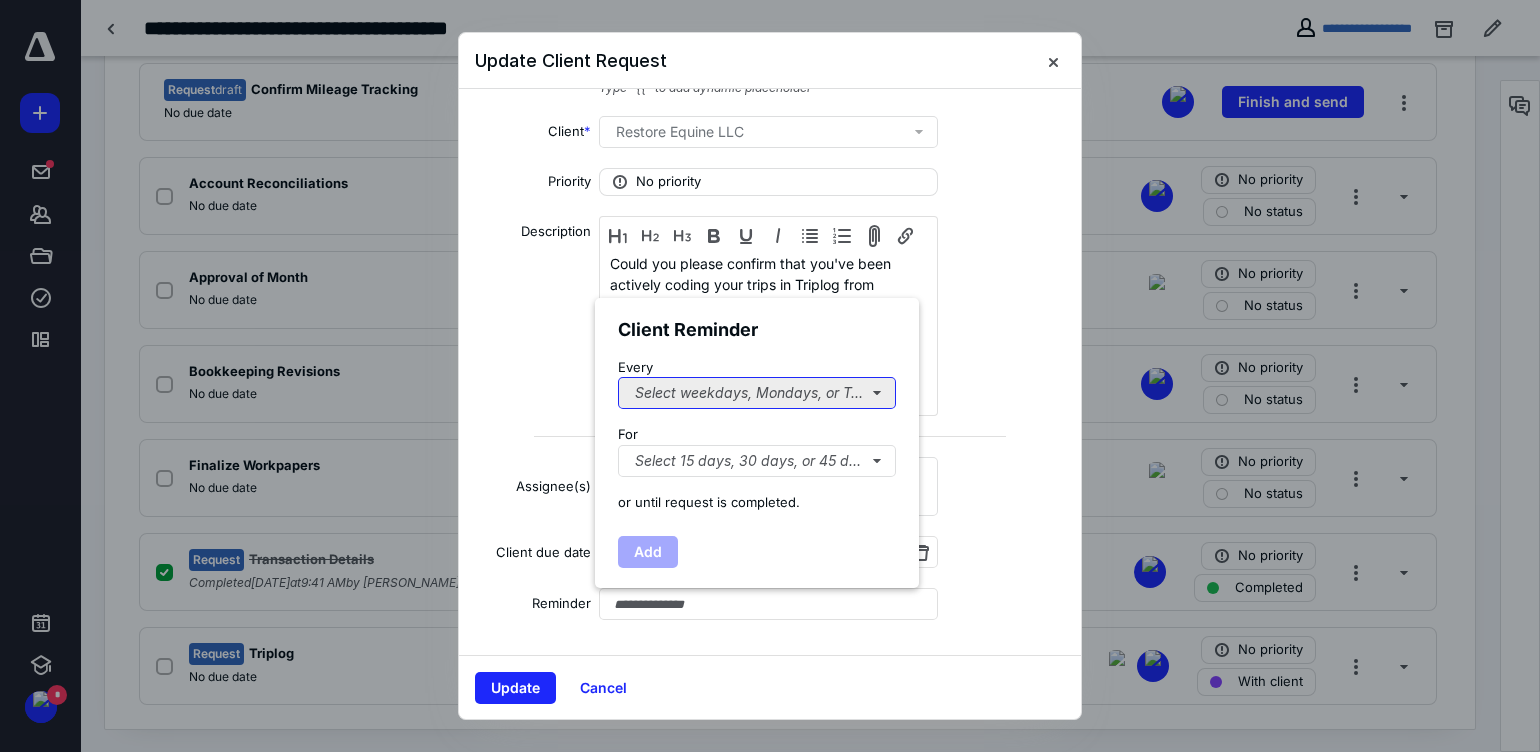 click on "Select weekdays, Mondays, or Tues..." at bounding box center (757, 393) 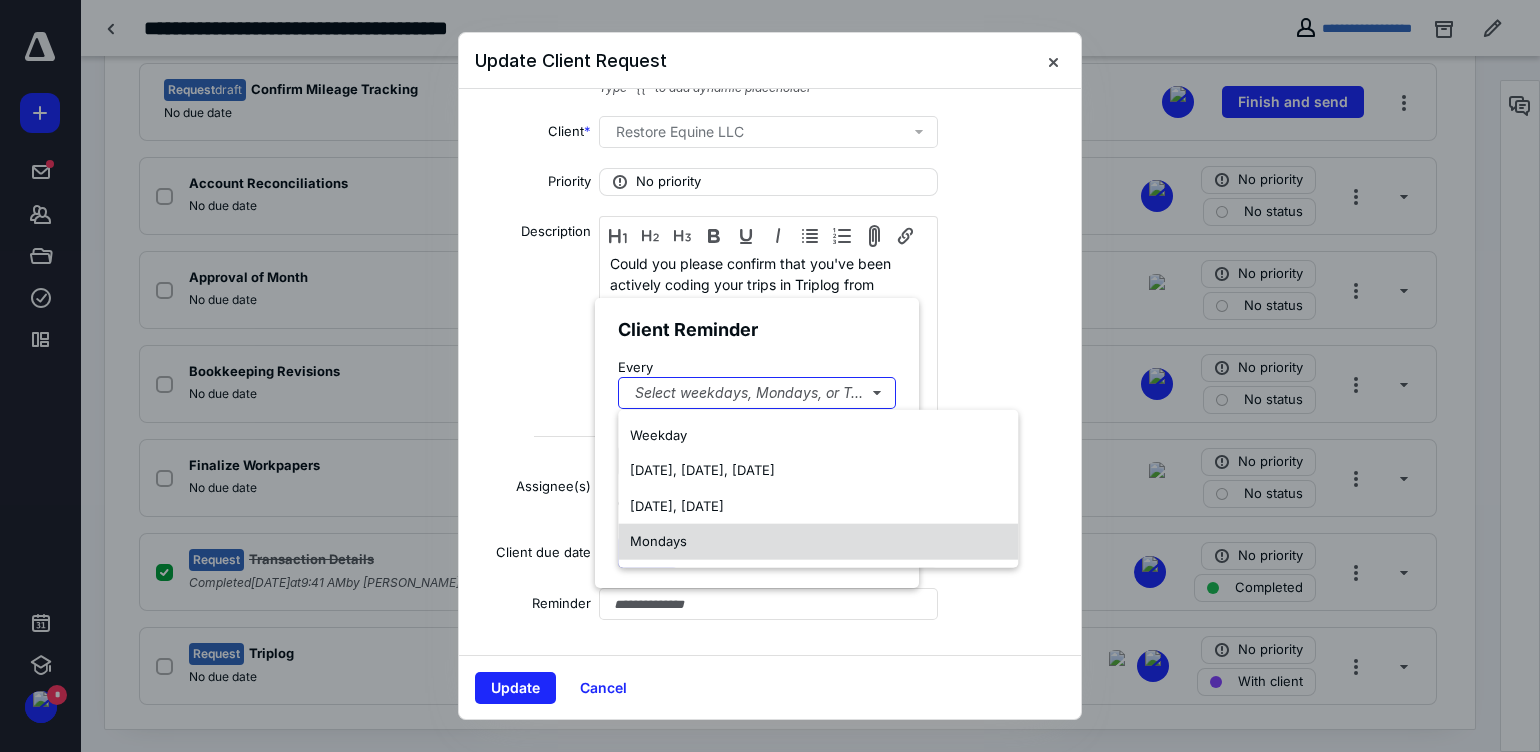 click on "Mondays" at bounding box center (818, 542) 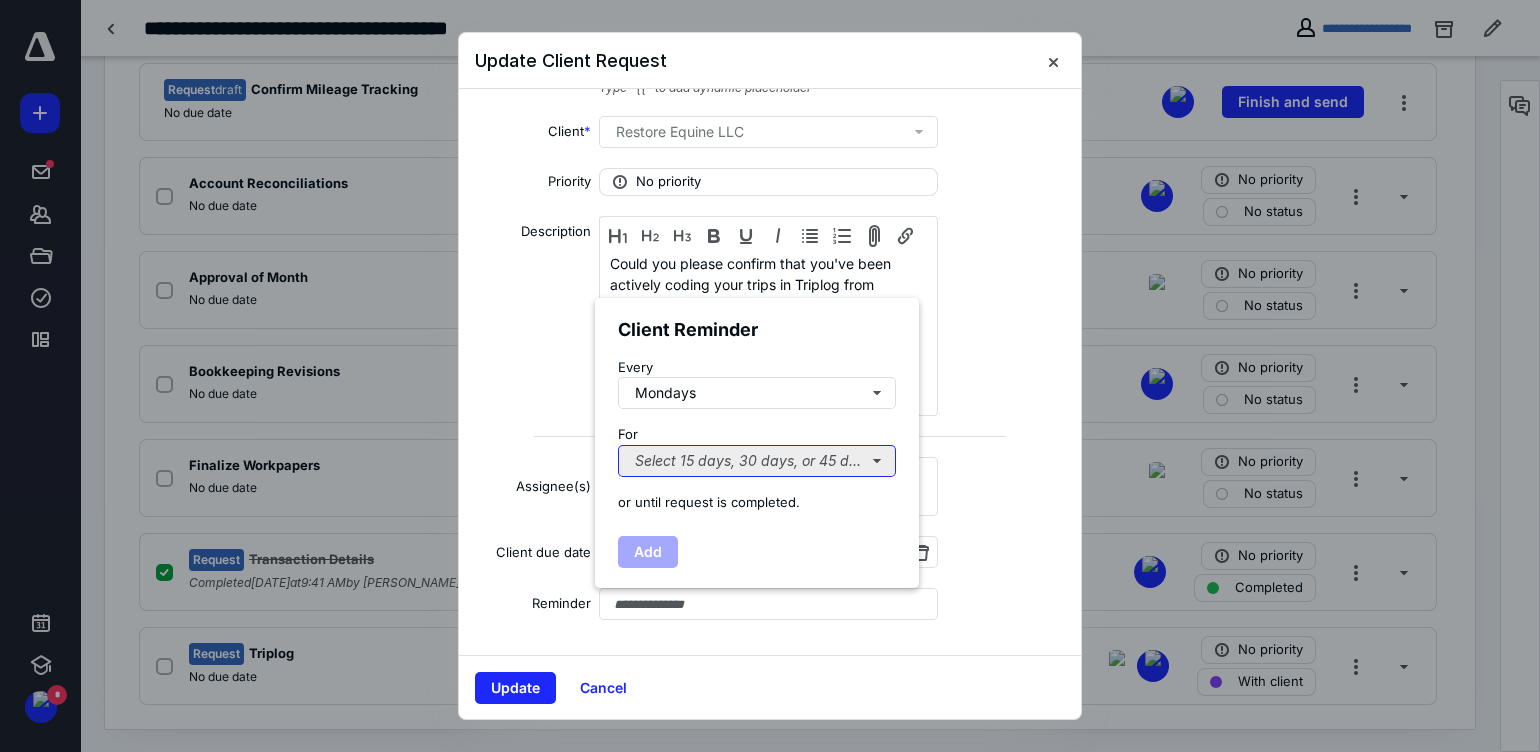 click on "Select 15 days, 30 days, or 45 days..." at bounding box center (757, 461) 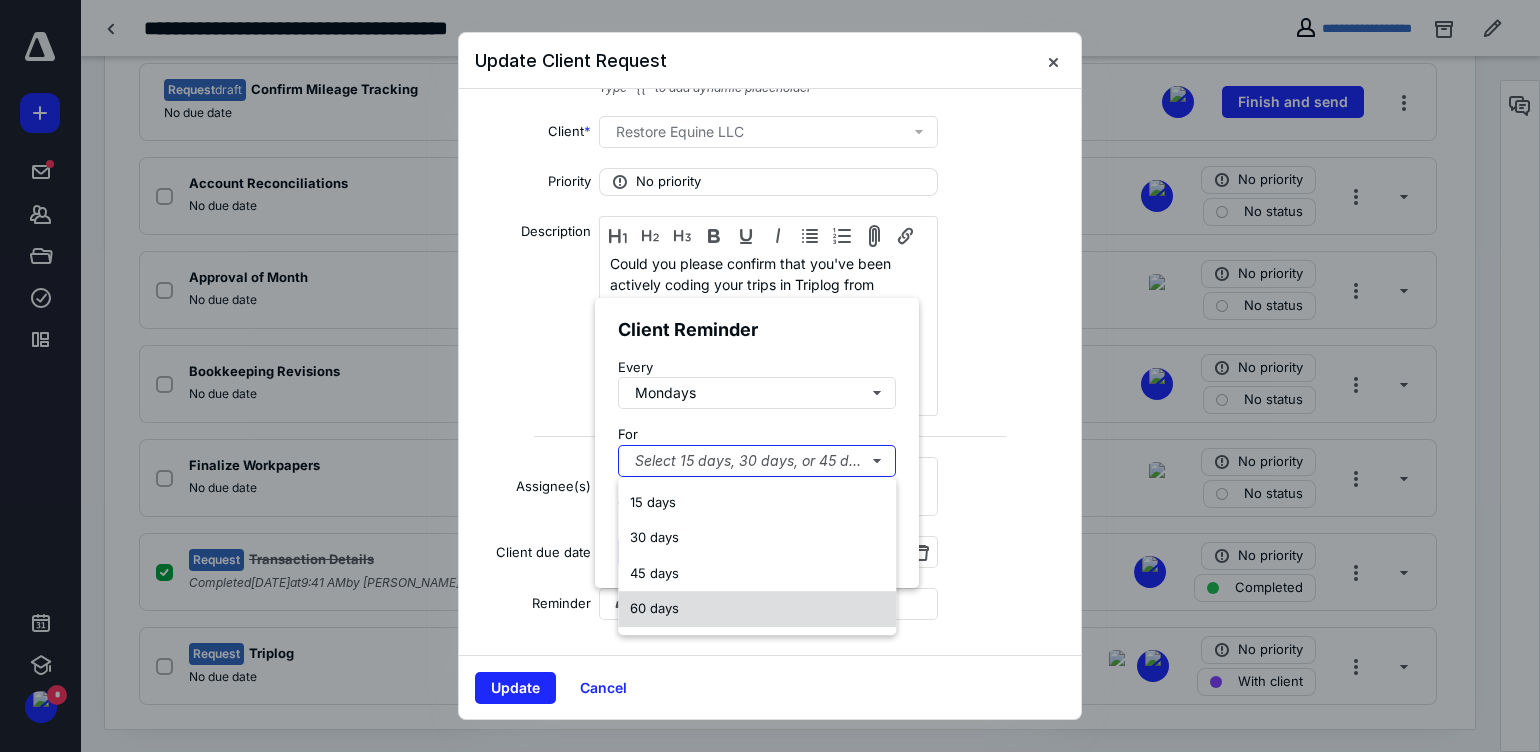 click on "60 days" at bounding box center (654, 610) 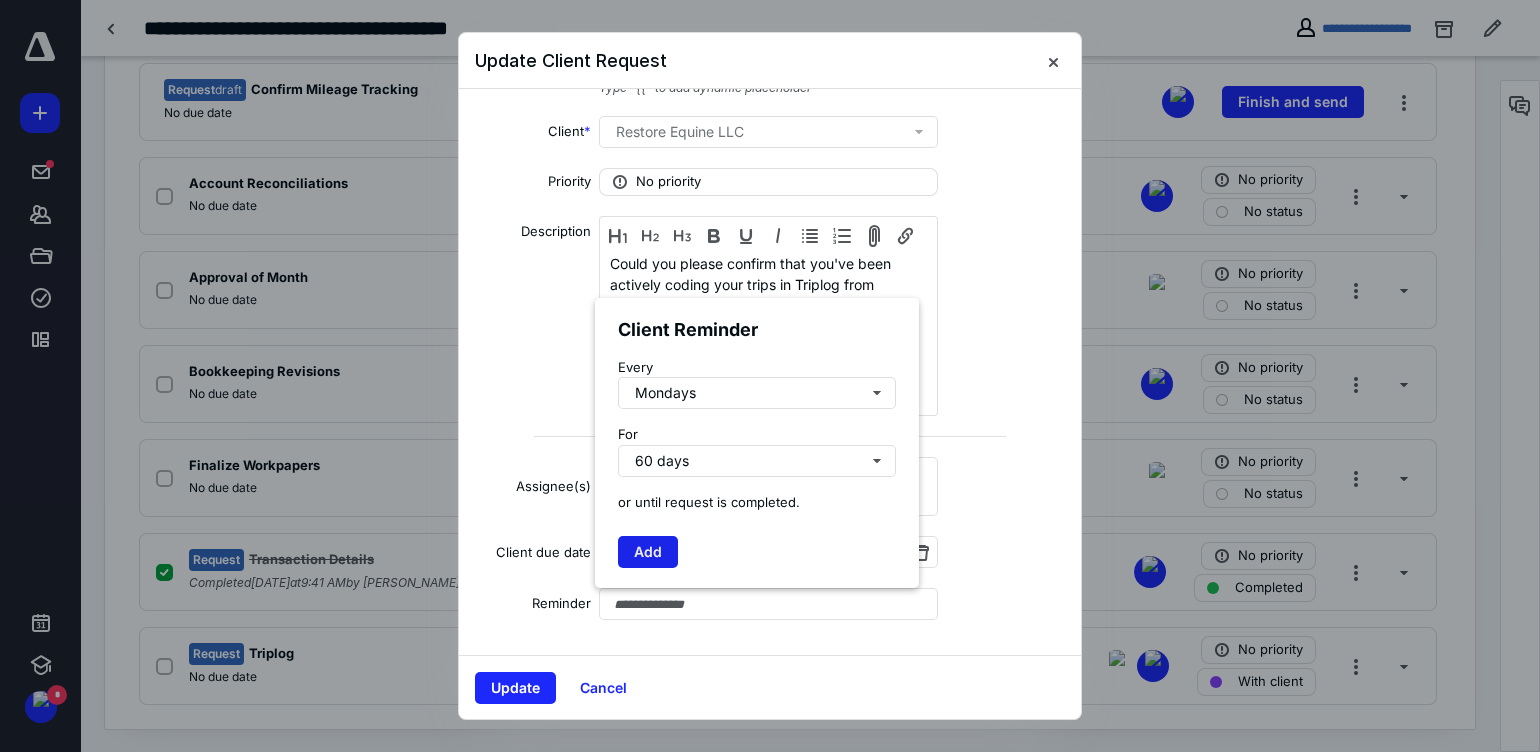 click on "Add" at bounding box center [648, 552] 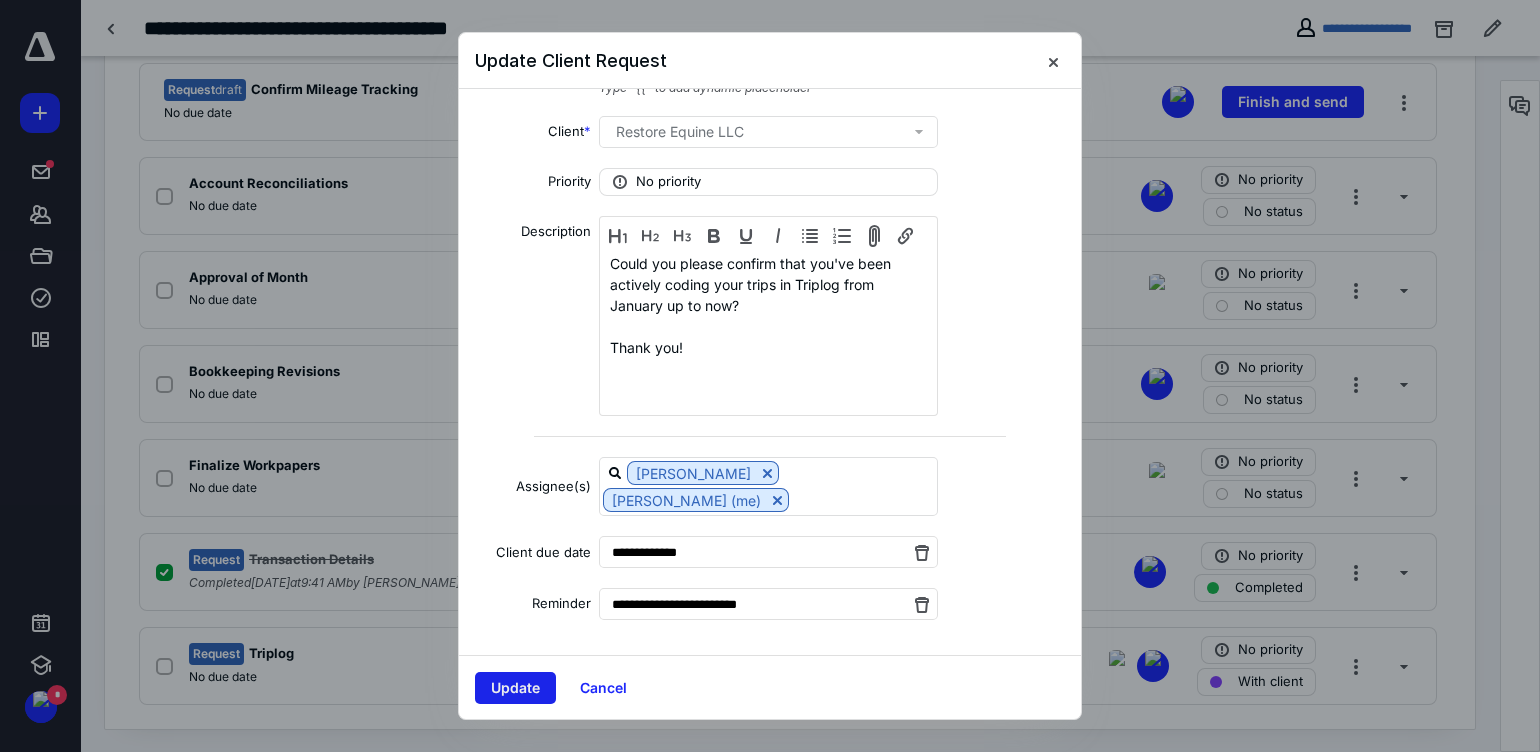 click on "Update" at bounding box center [515, 688] 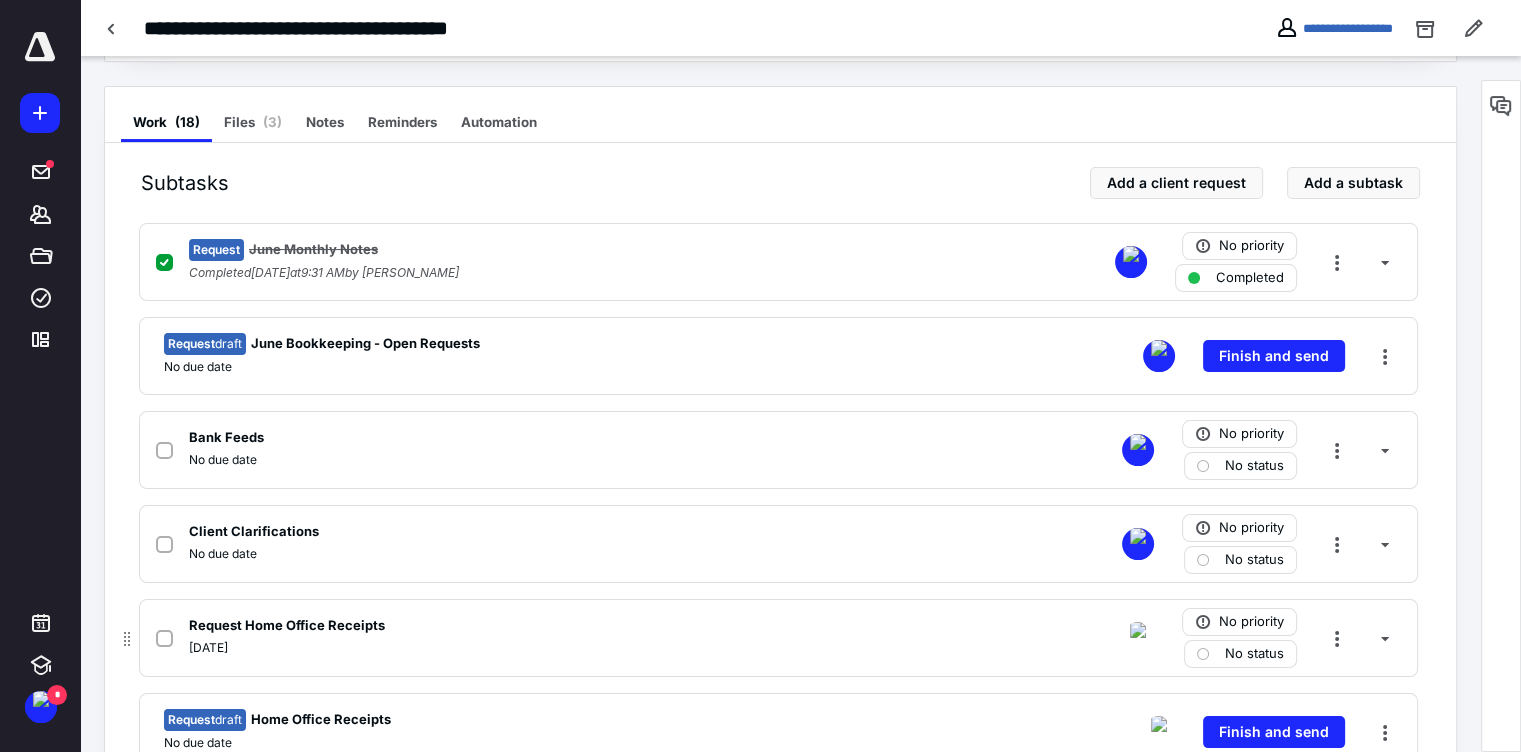 scroll, scrollTop: 0, scrollLeft: 0, axis: both 